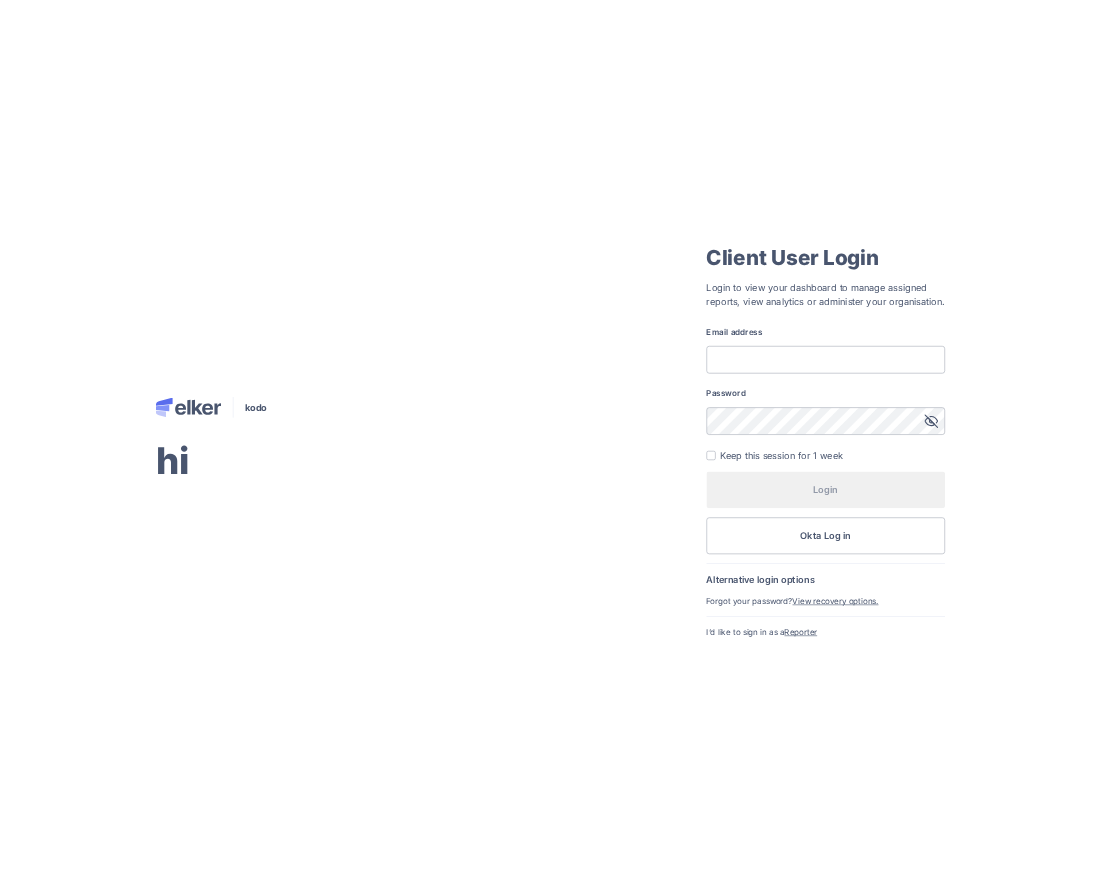 scroll, scrollTop: 0, scrollLeft: 0, axis: both 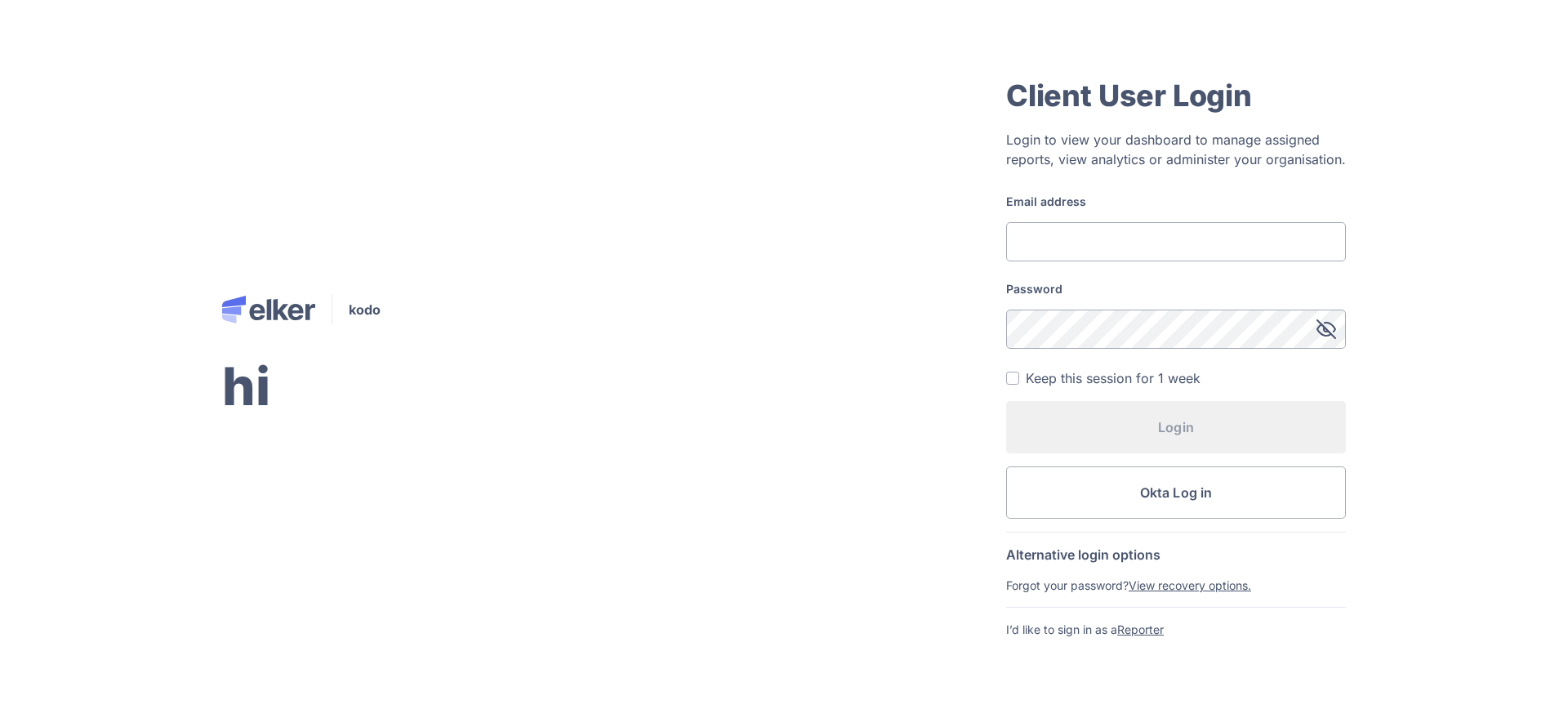 type on "[EMAIL_ADDRESS][DOMAIN_NAME]" 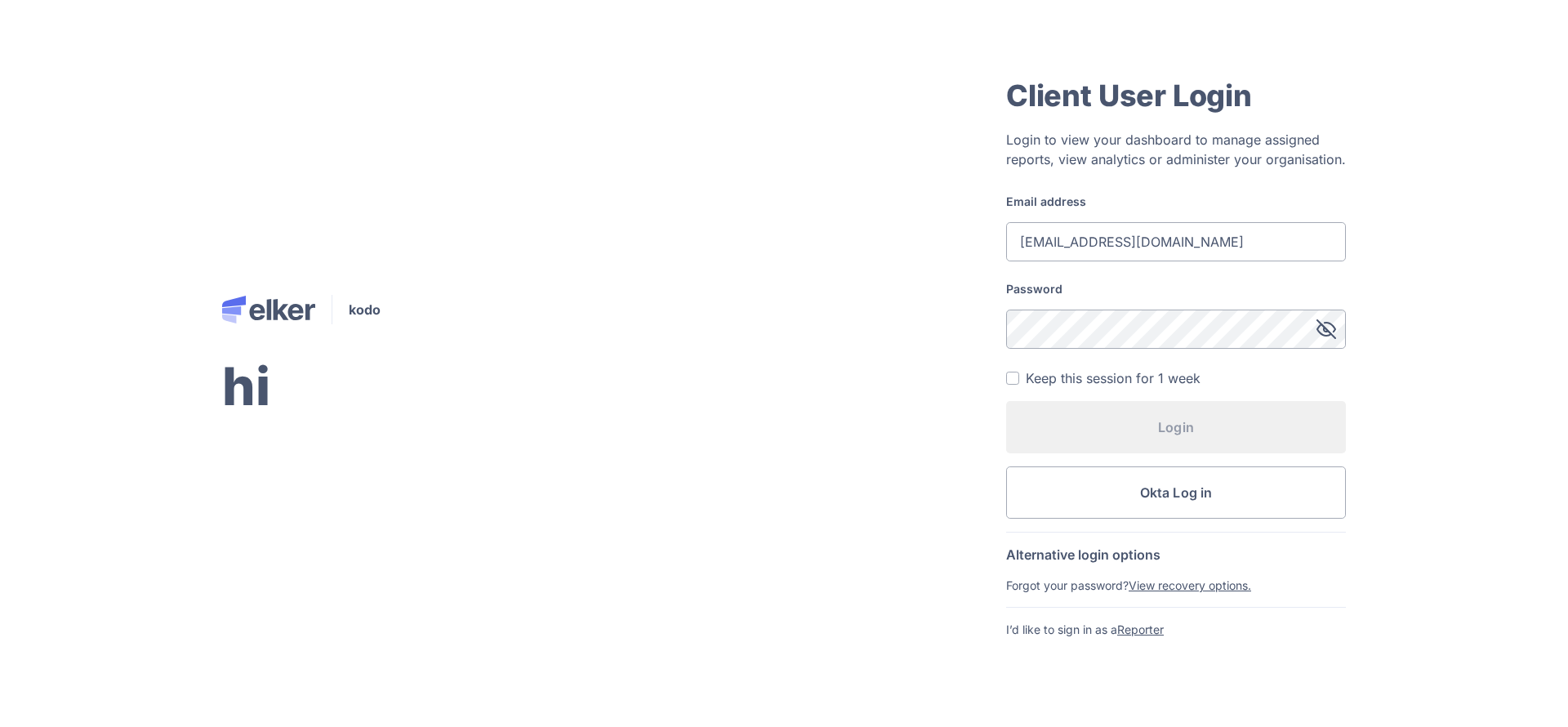 click on "Login" at bounding box center [1176, 427] 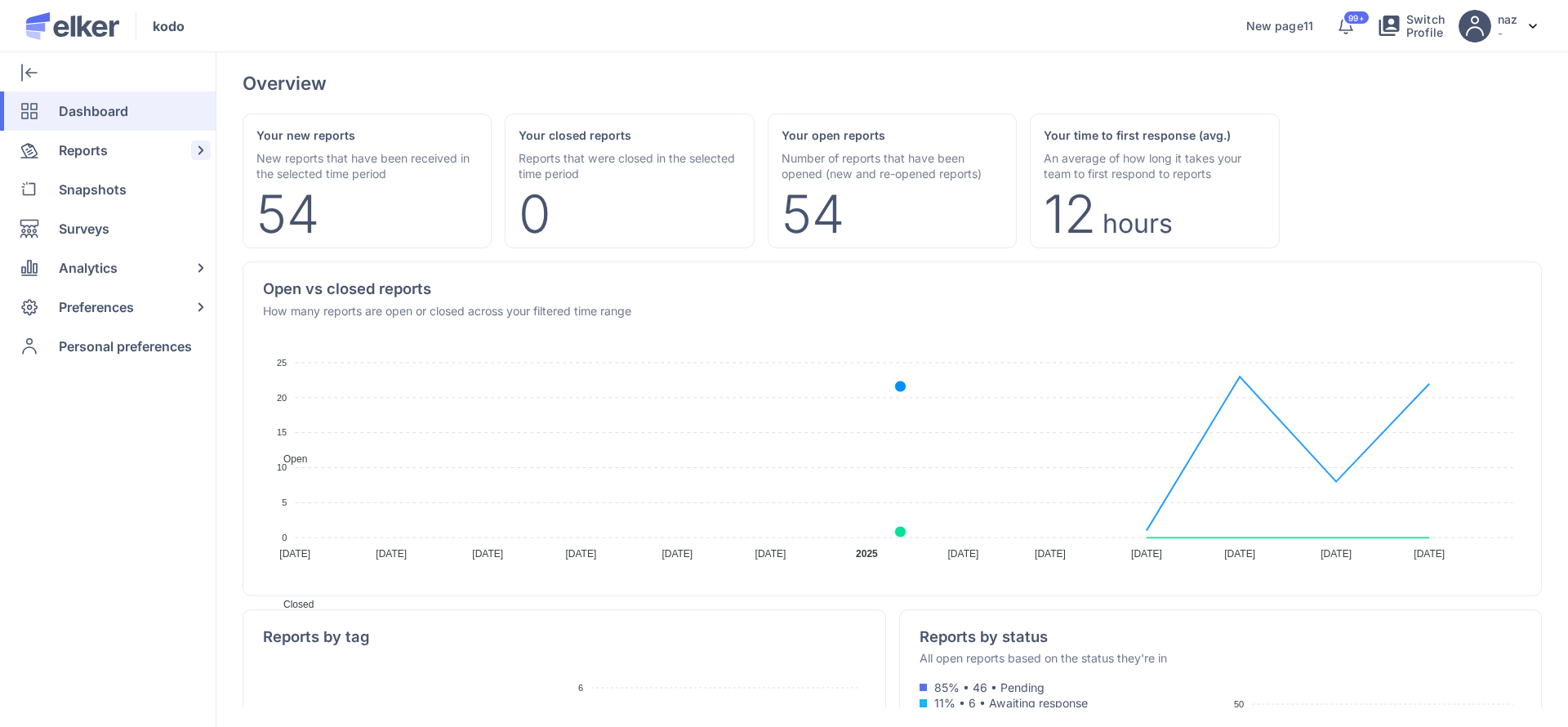 click on "Reports" at bounding box center [83, 150] 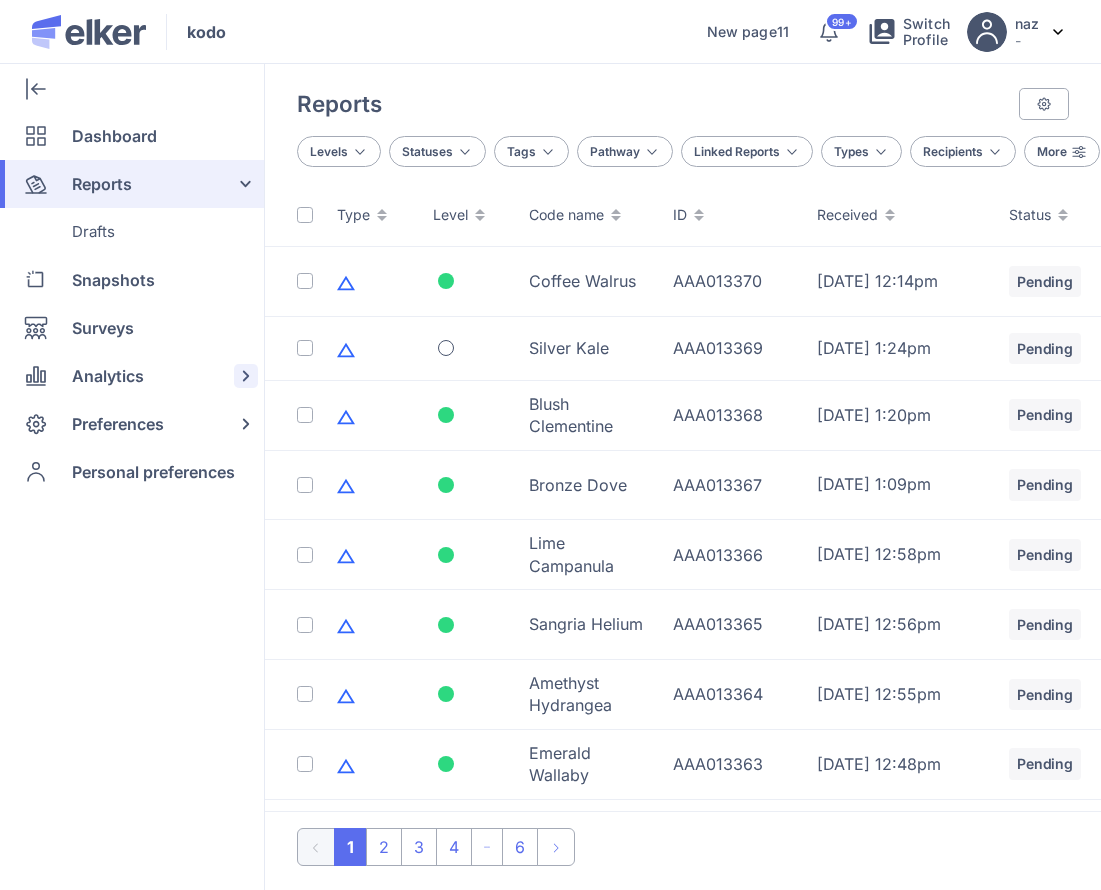 click on "Analytics" 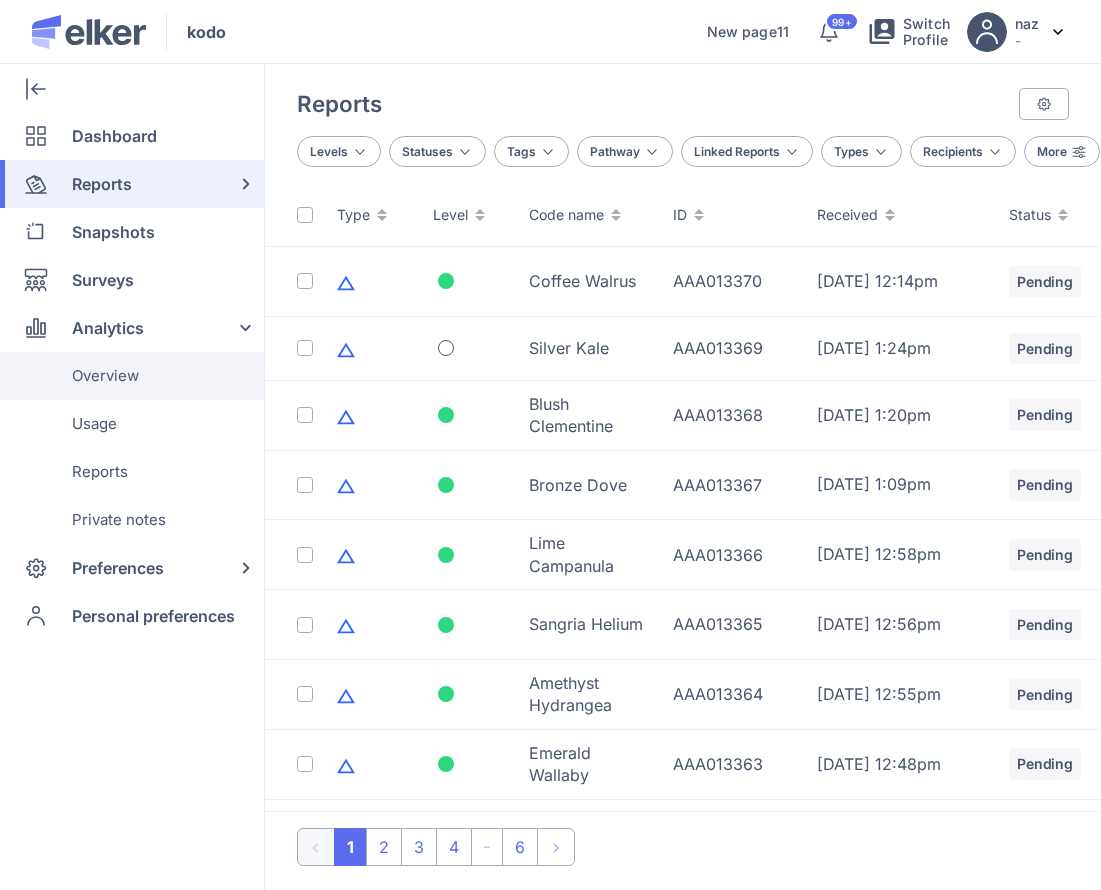 click on "Overview" at bounding box center [105, 376] 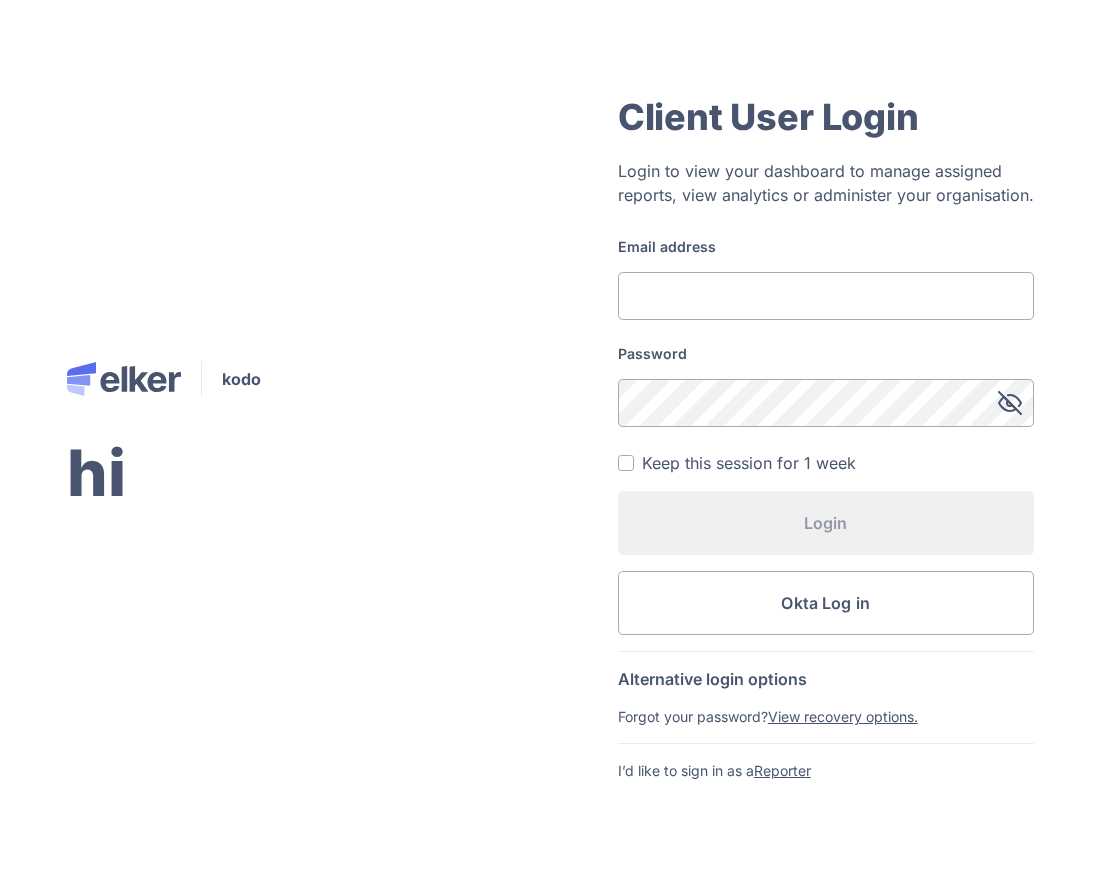 click on "Email address" at bounding box center (826, 246) 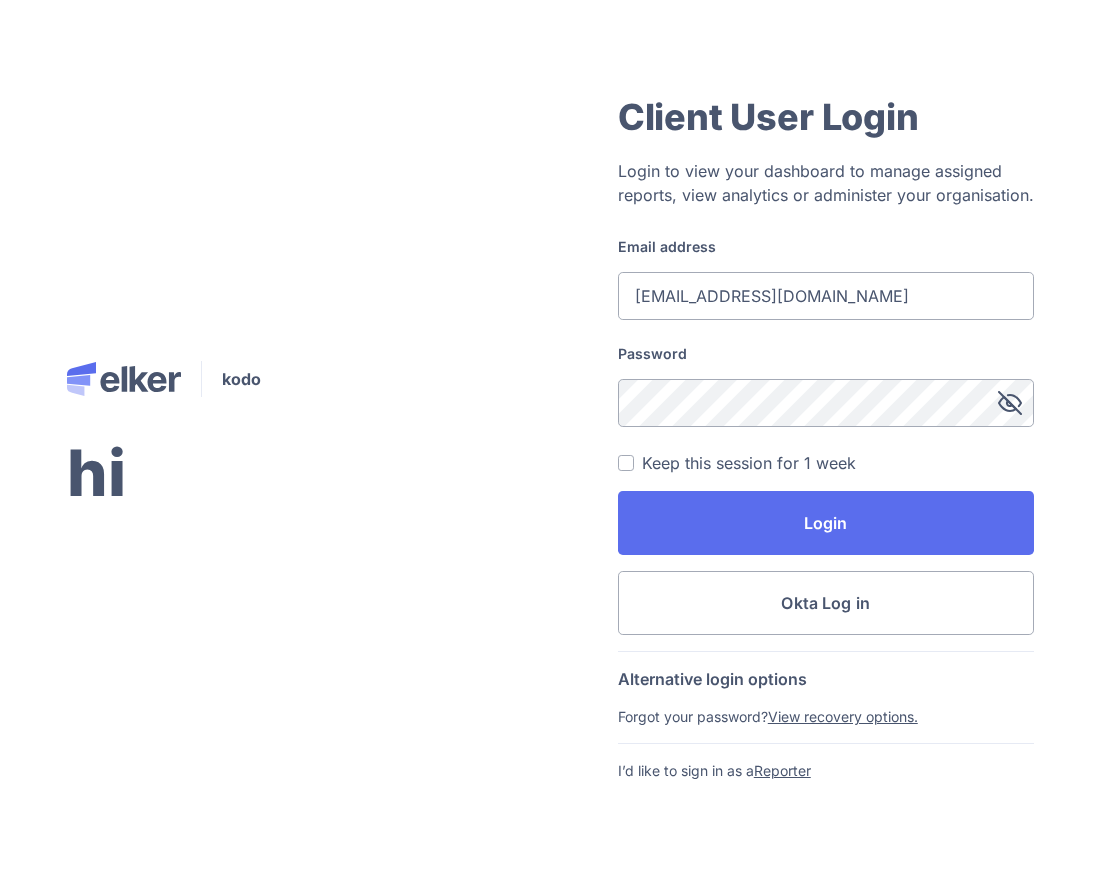 click on "Keep this session for 1 week" at bounding box center (749, 463) 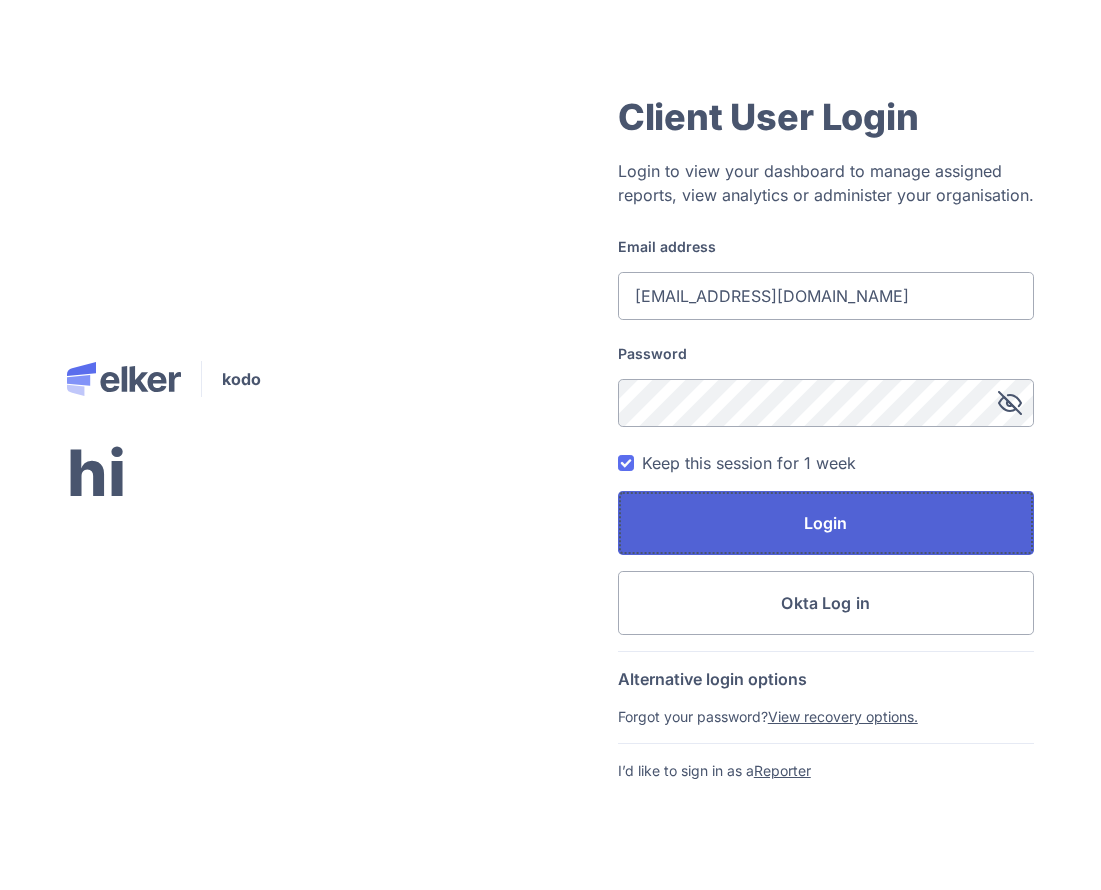 click on "Login" at bounding box center [826, 523] 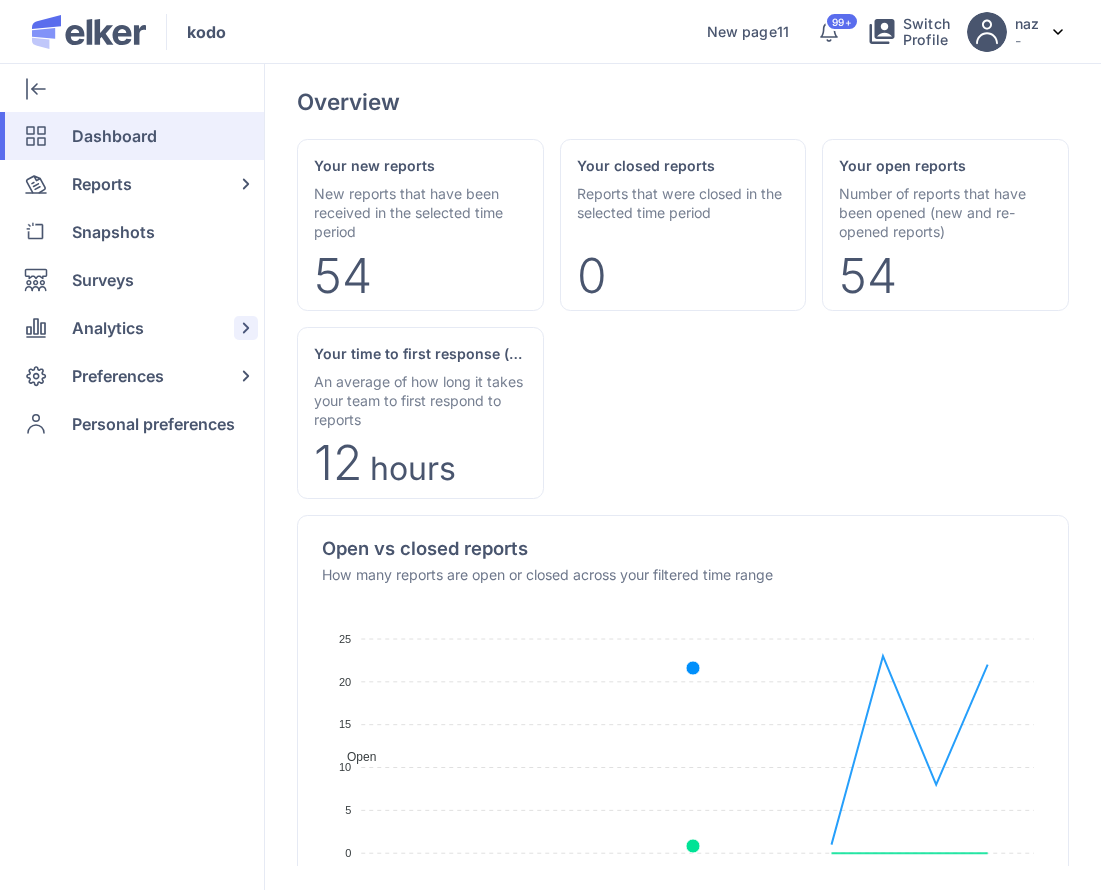 click on "Analytics" at bounding box center (108, 328) 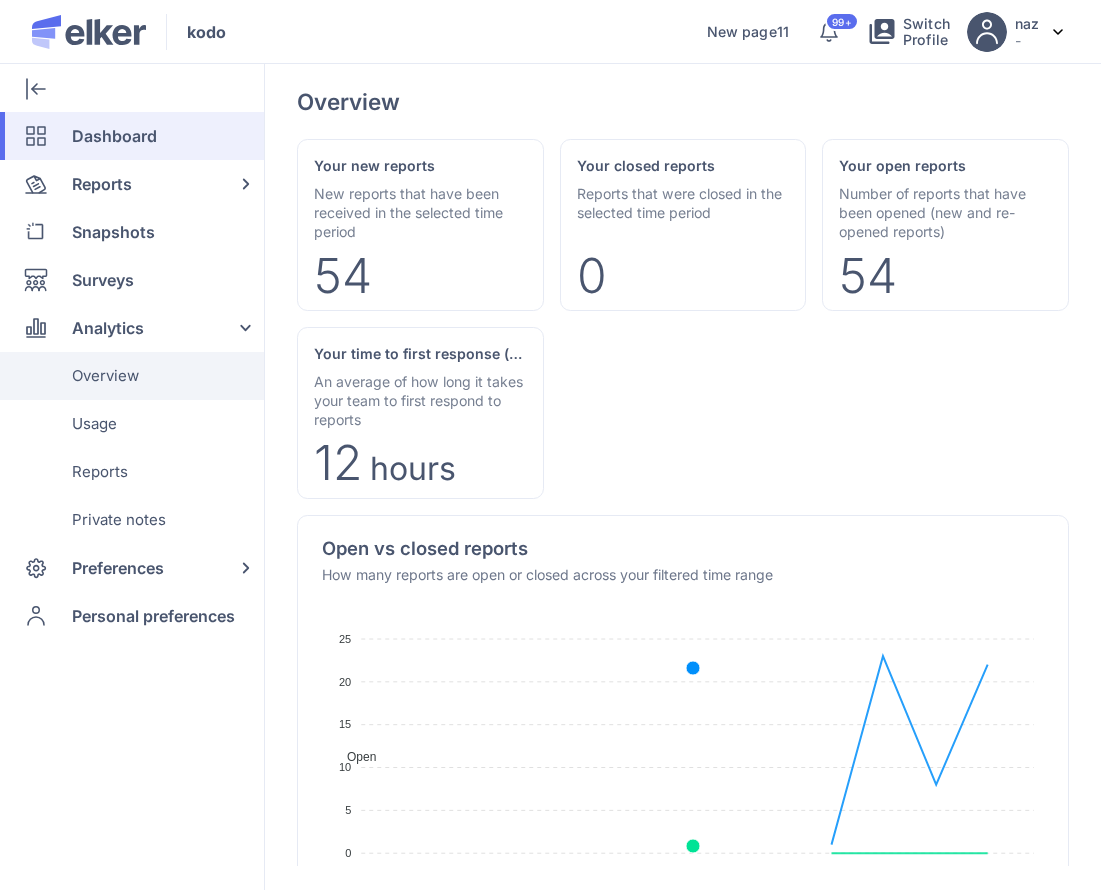 click on "Overview" at bounding box center (105, 376) 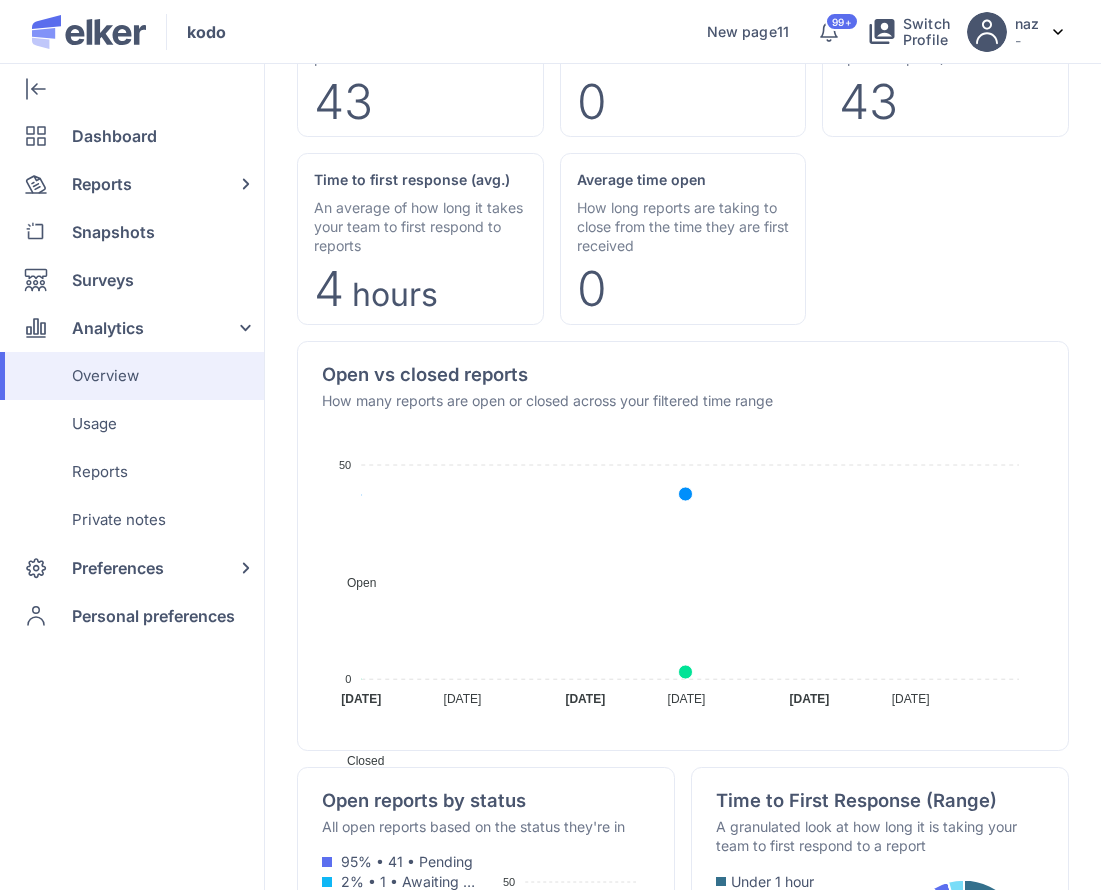 scroll, scrollTop: 0, scrollLeft: 0, axis: both 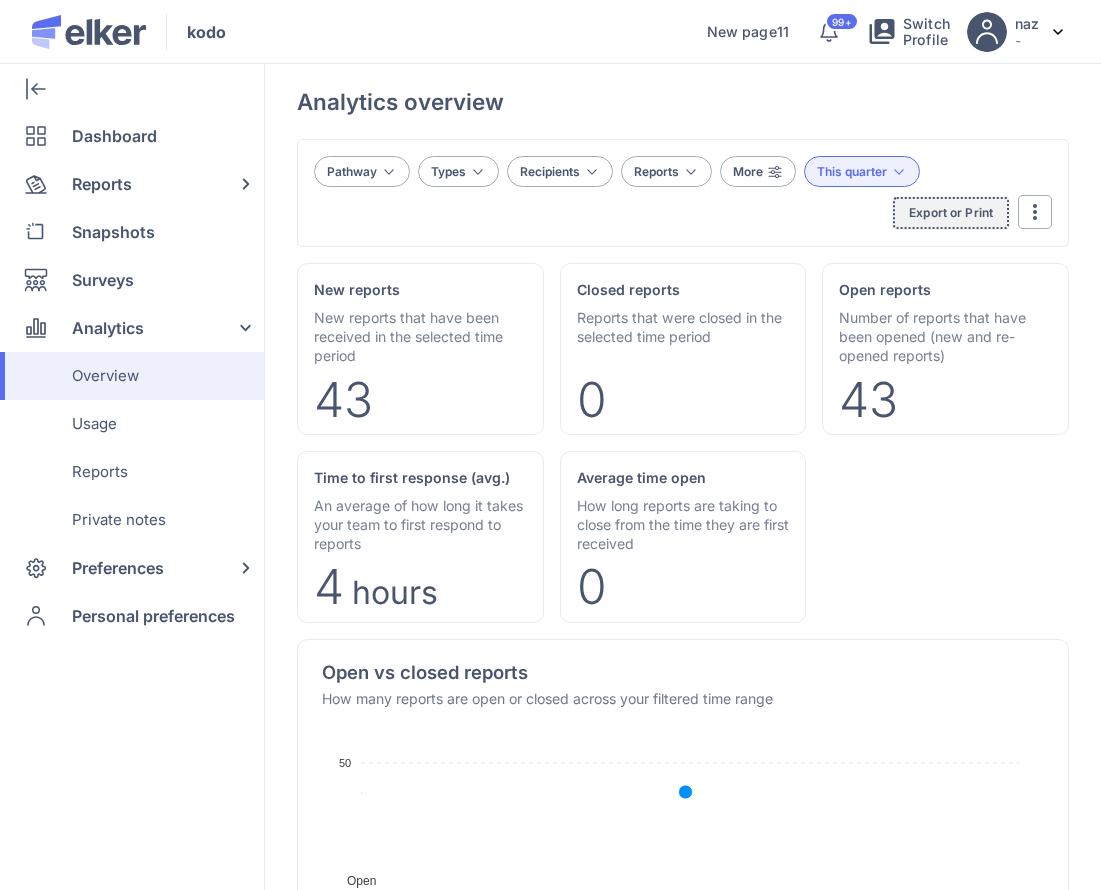 click on "Export or Print" 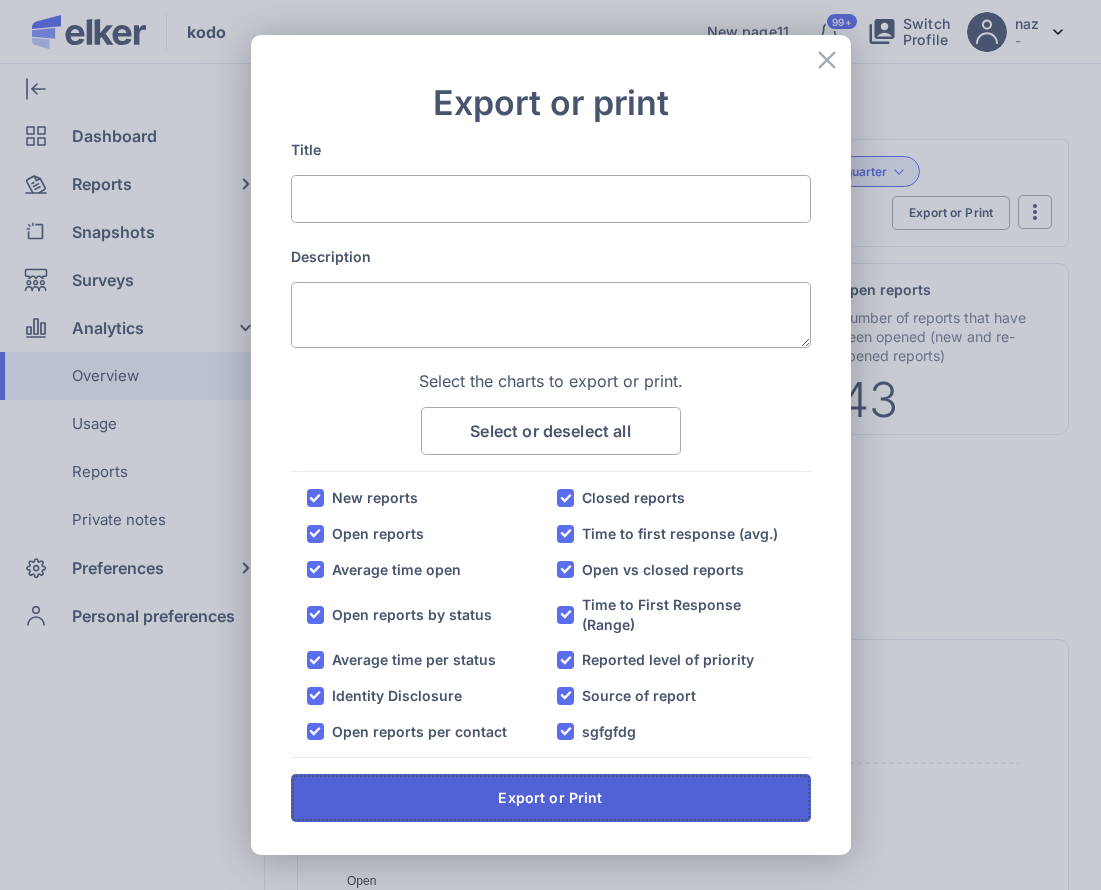 click on "Export or Print" 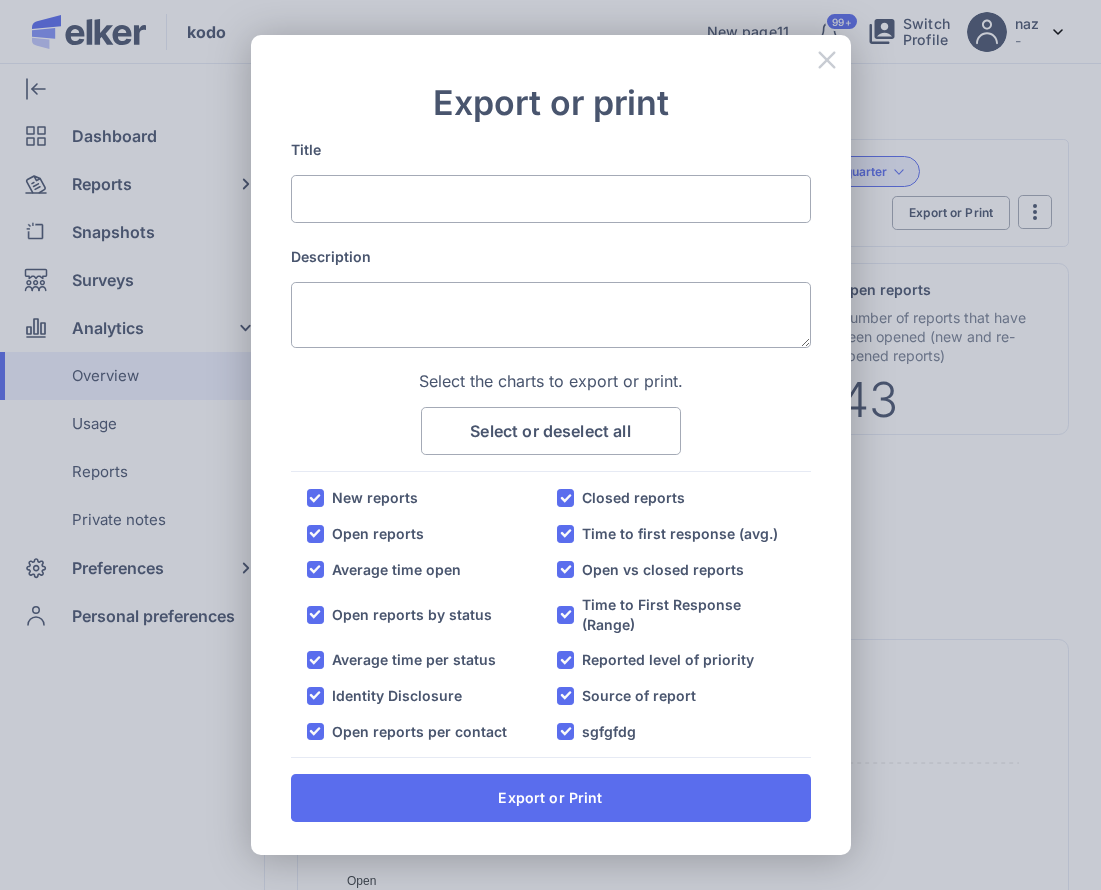 click 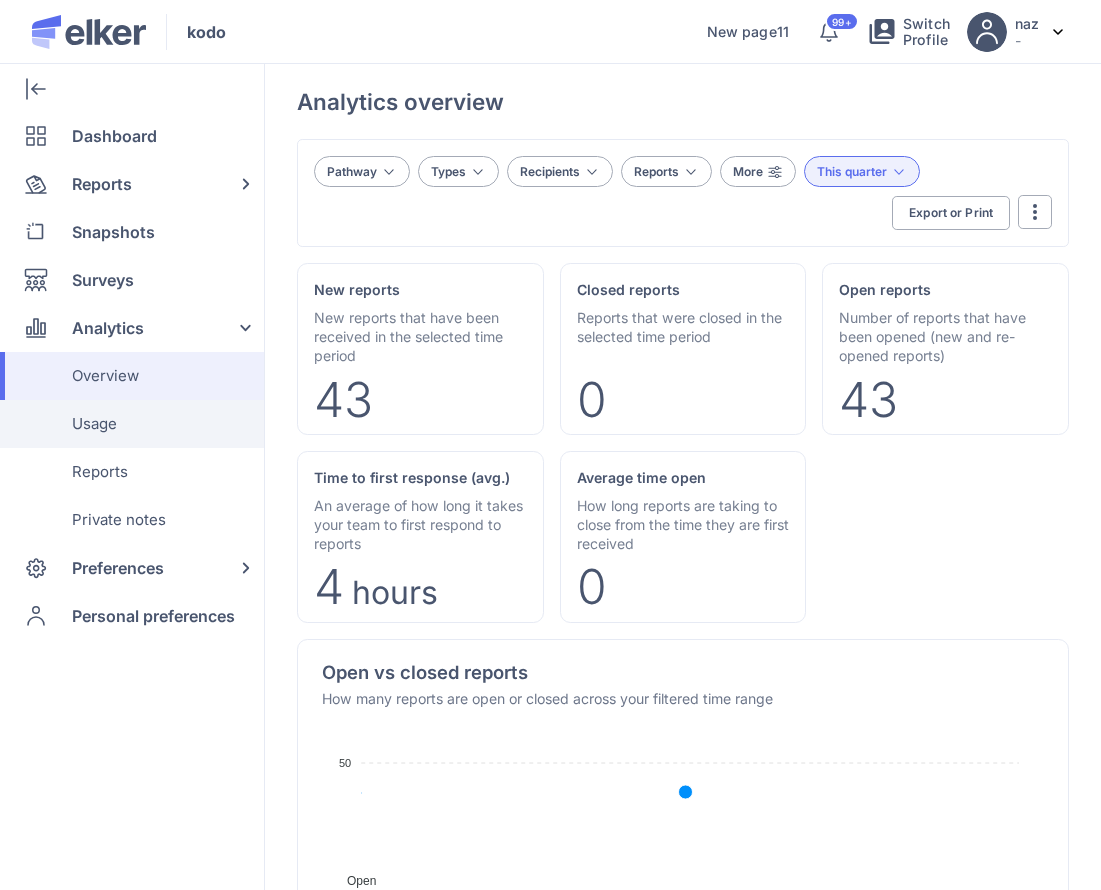 click on "Usage" at bounding box center [94, 424] 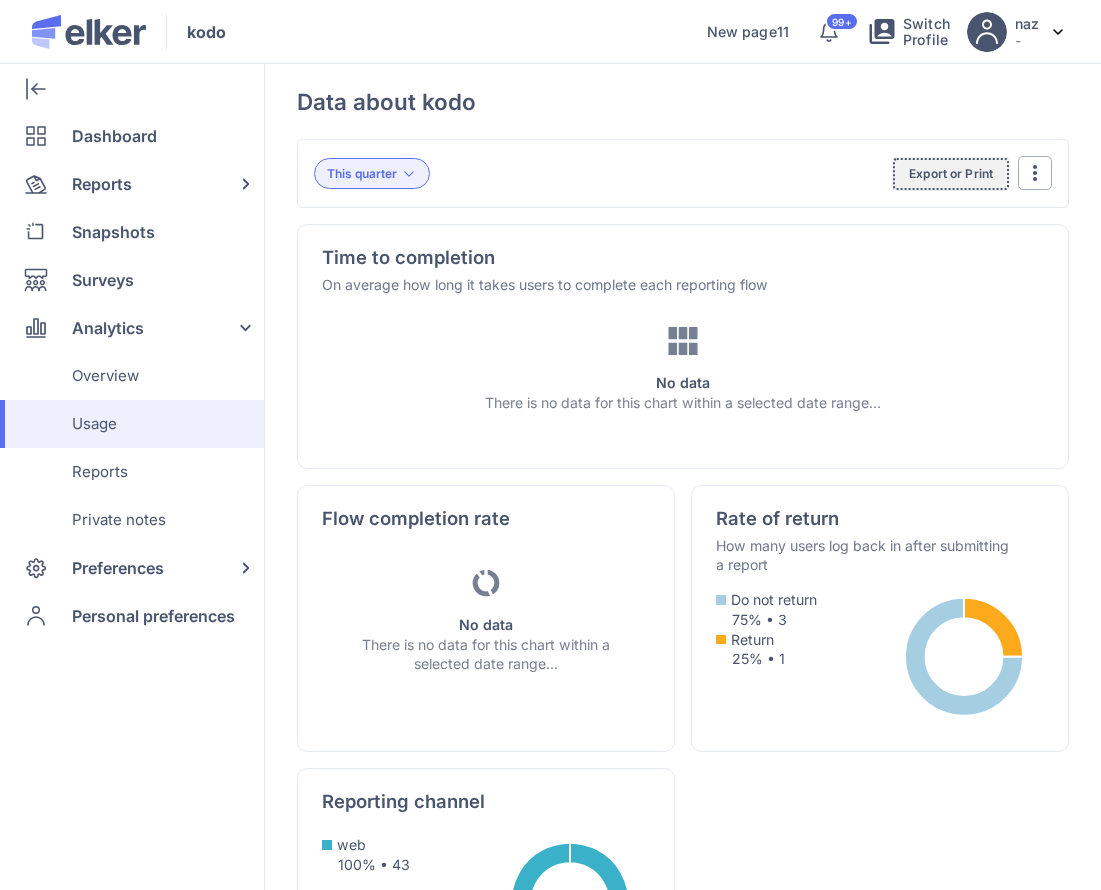 click on "Export or Print" 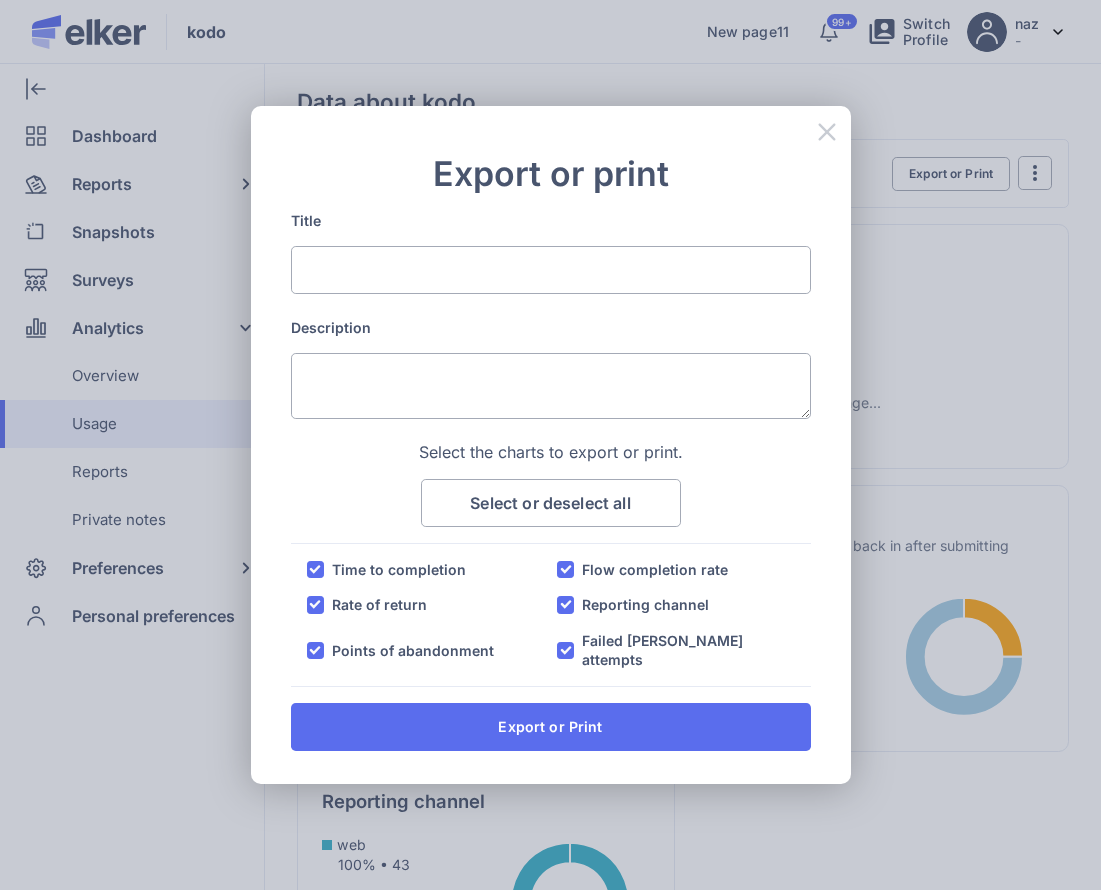 click 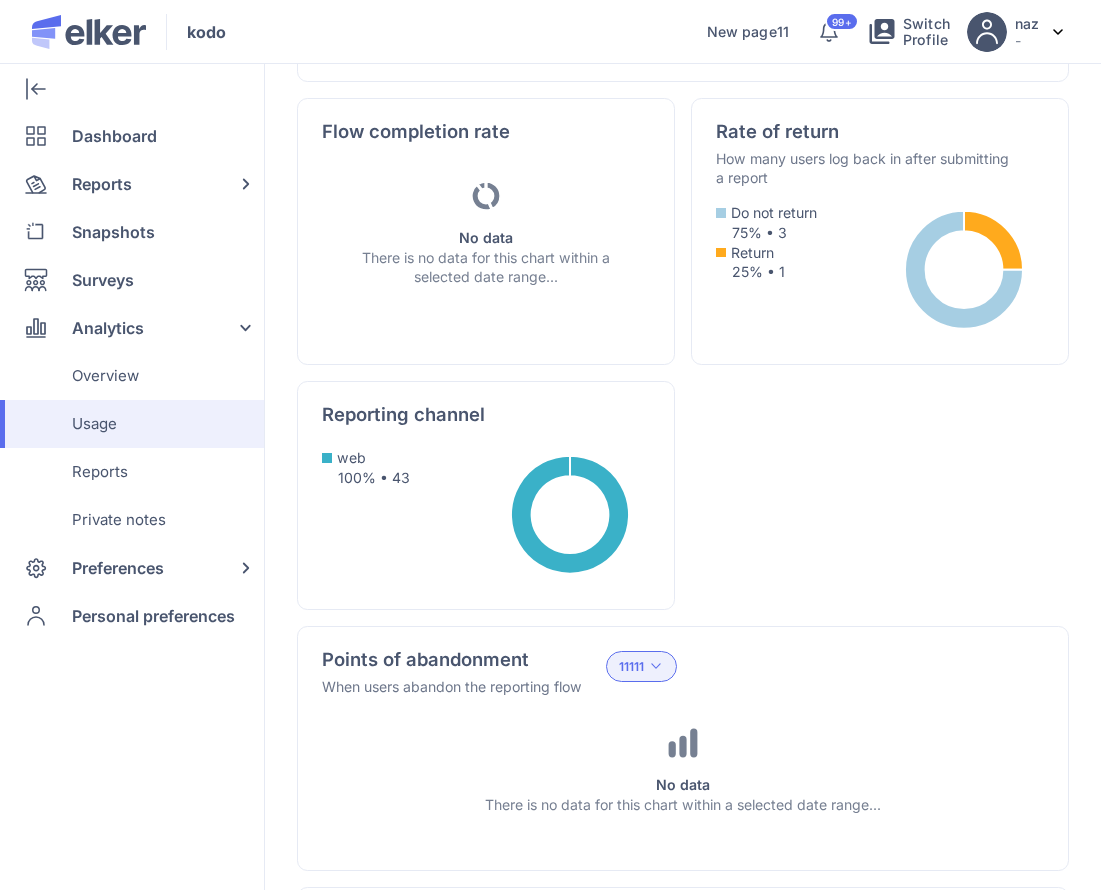 scroll, scrollTop: 653, scrollLeft: 0, axis: vertical 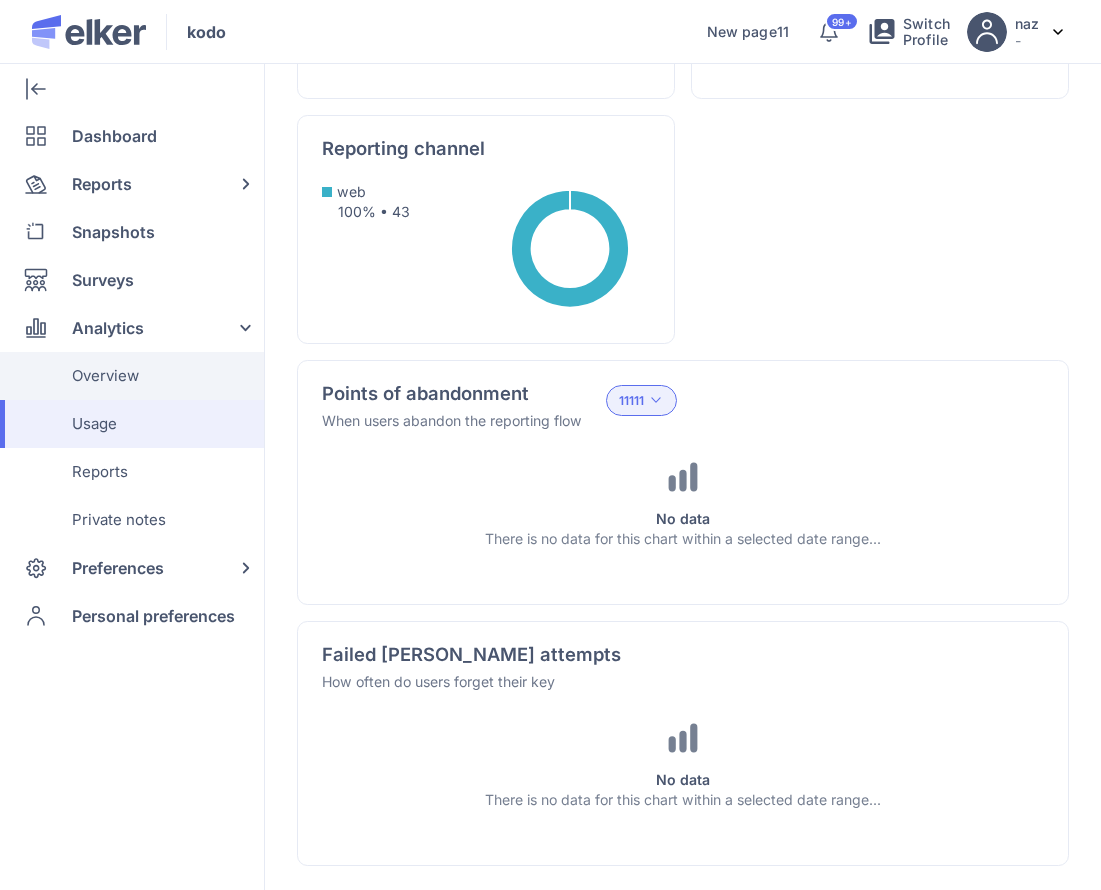 click on "Overview" 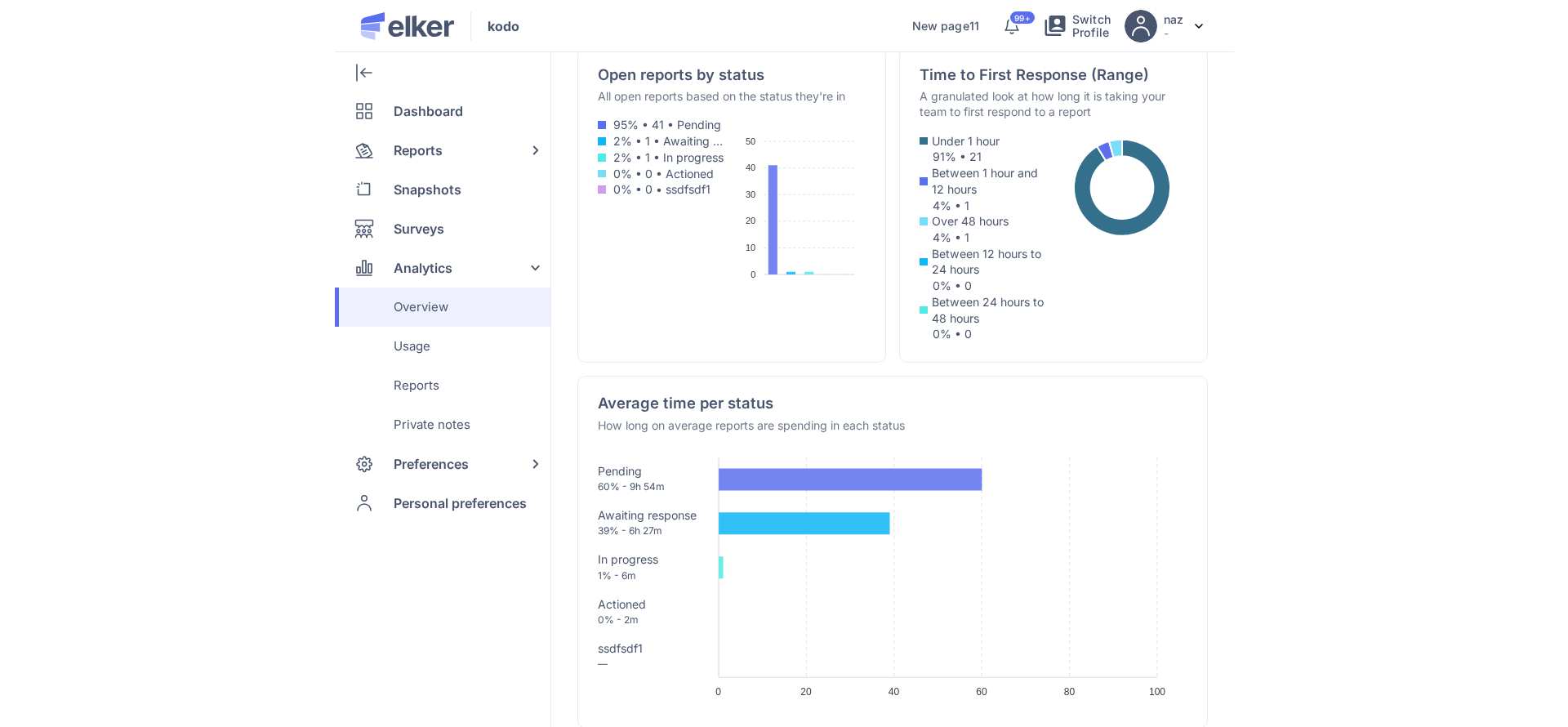 scroll, scrollTop: 631, scrollLeft: 0, axis: vertical 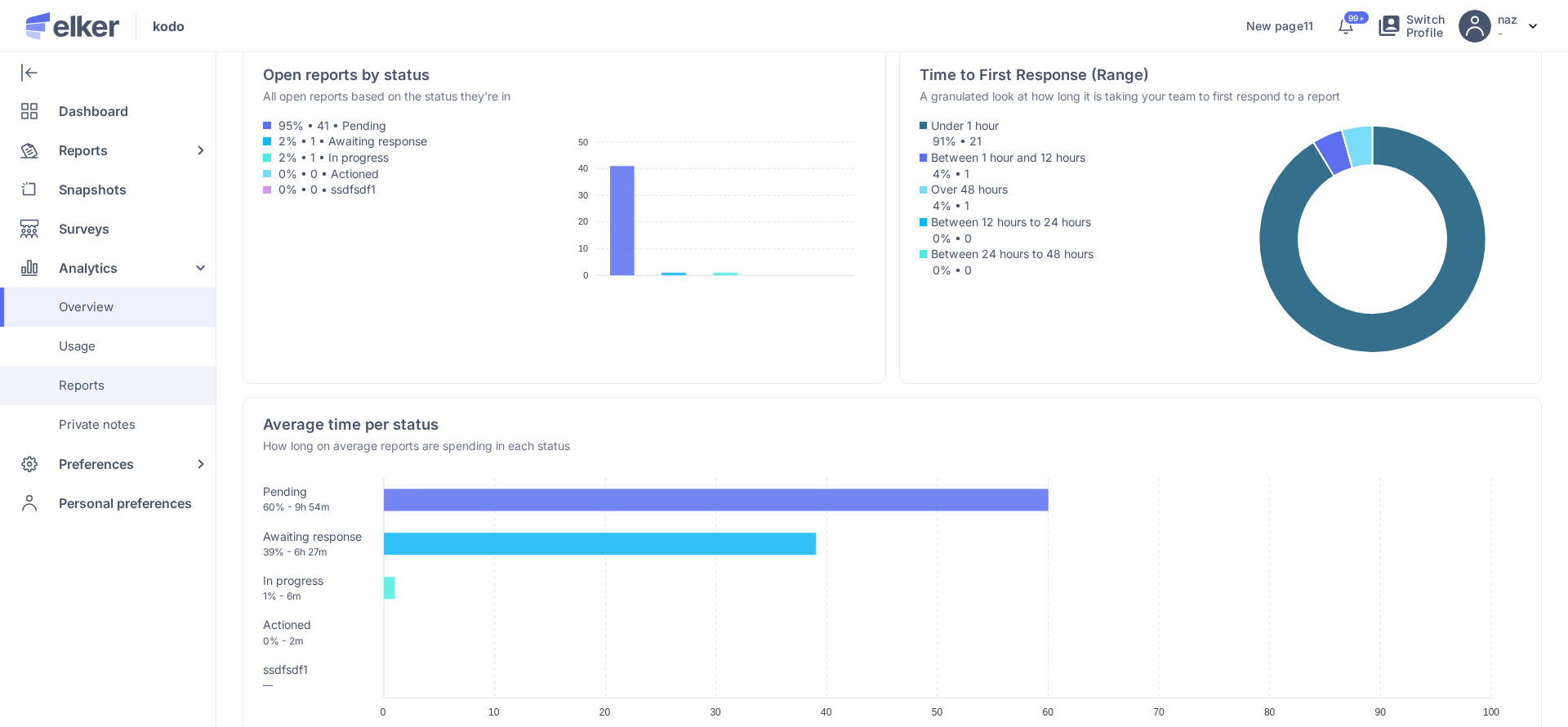 click on "Reports" 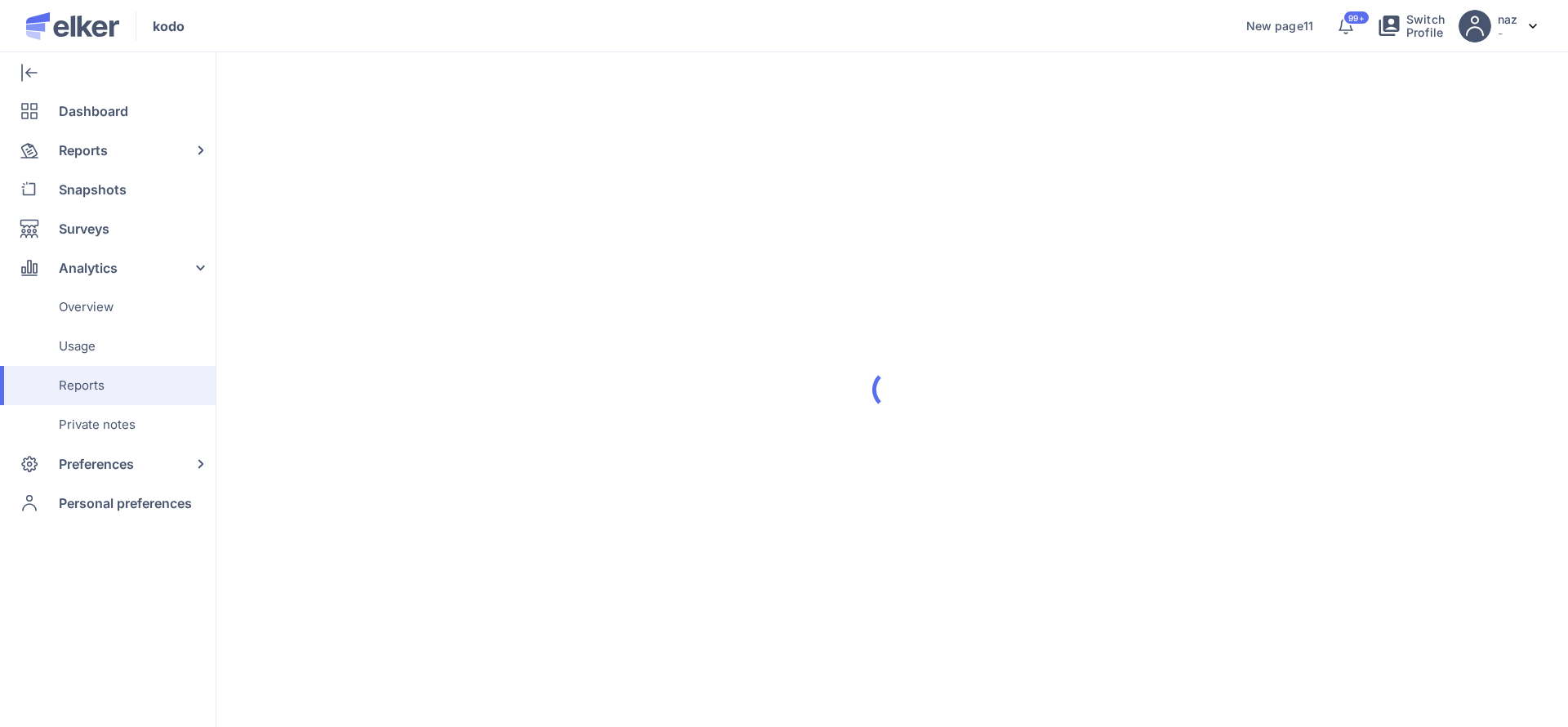 scroll, scrollTop: 0, scrollLeft: 0, axis: both 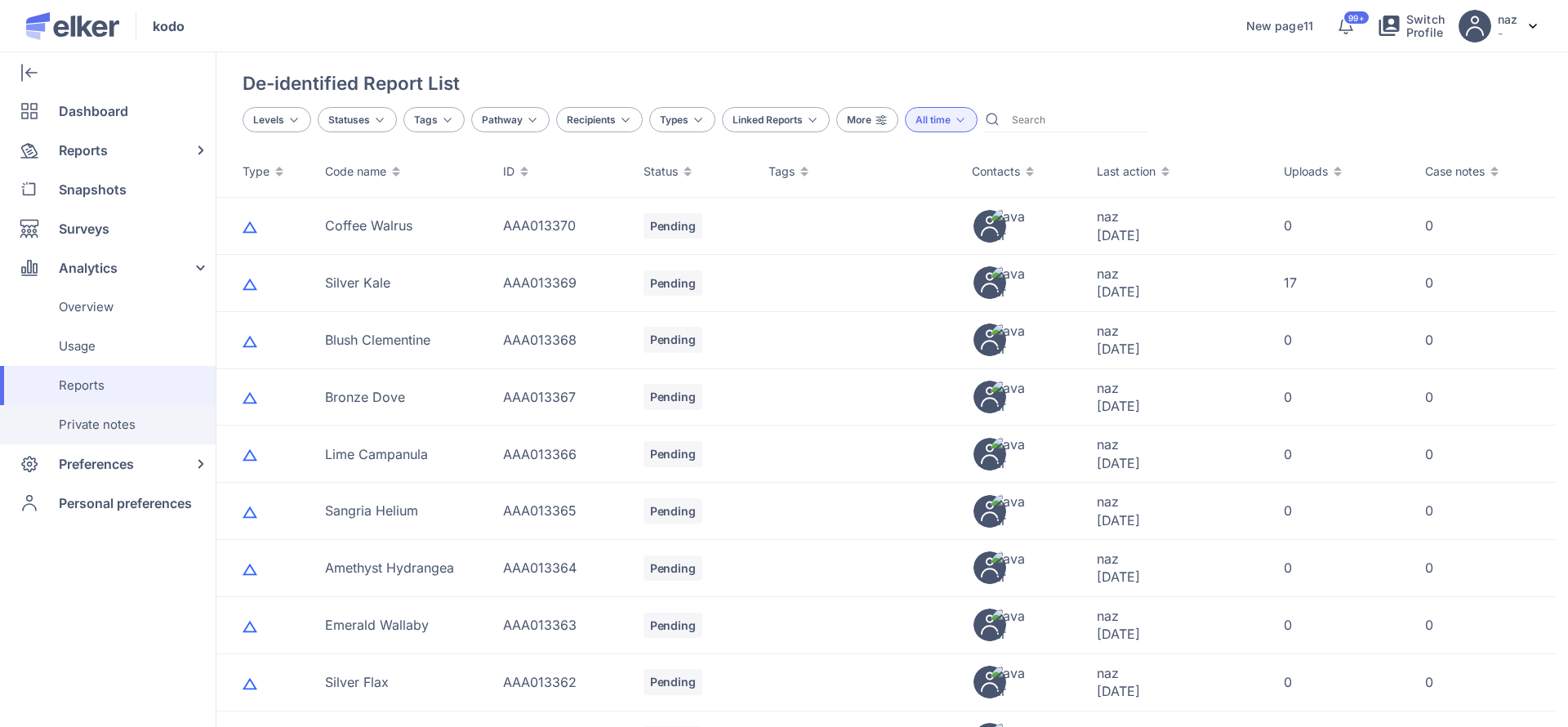 click on "Private notes" at bounding box center [97, 425] 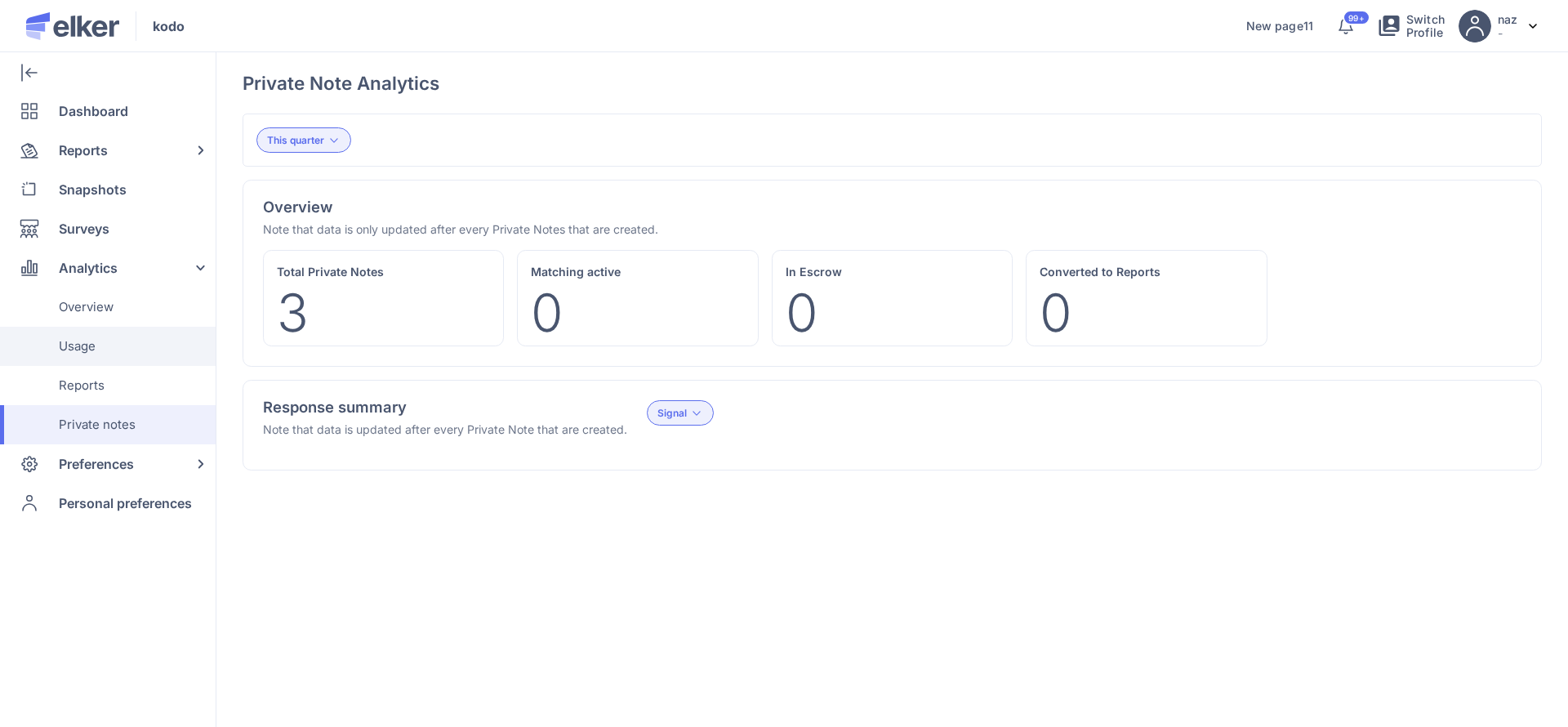 click on "Usage" 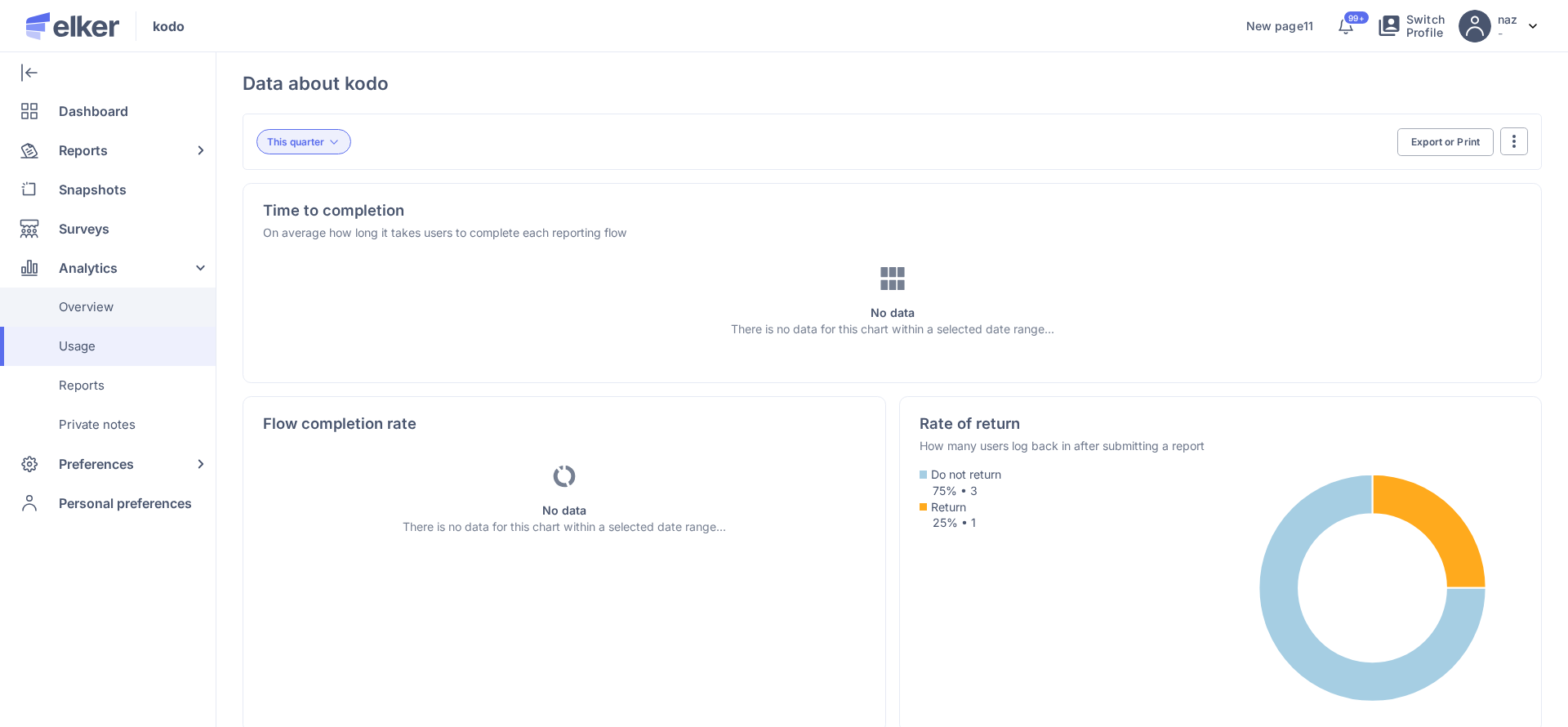 click on "Overview" at bounding box center [86, 307] 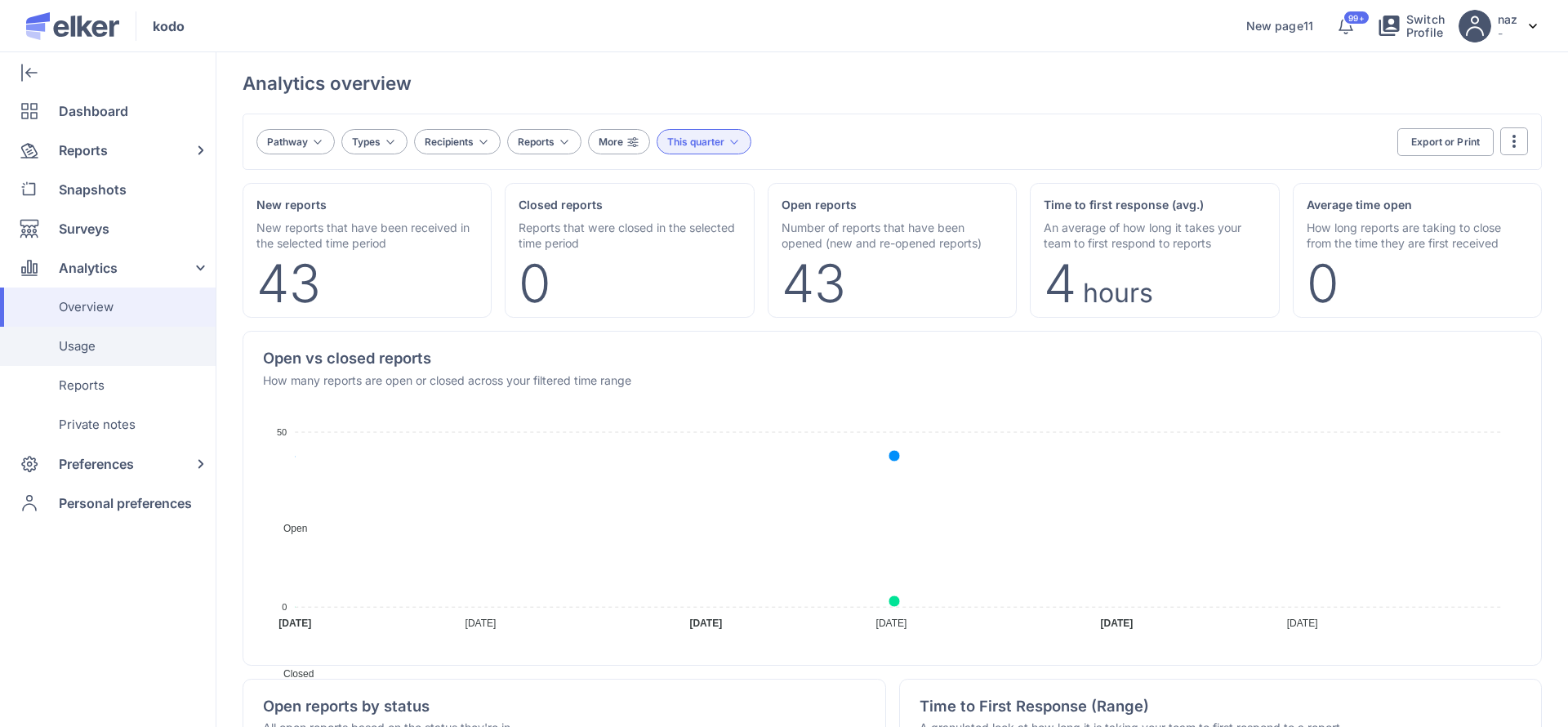 click on "Usage" at bounding box center [77, 346] 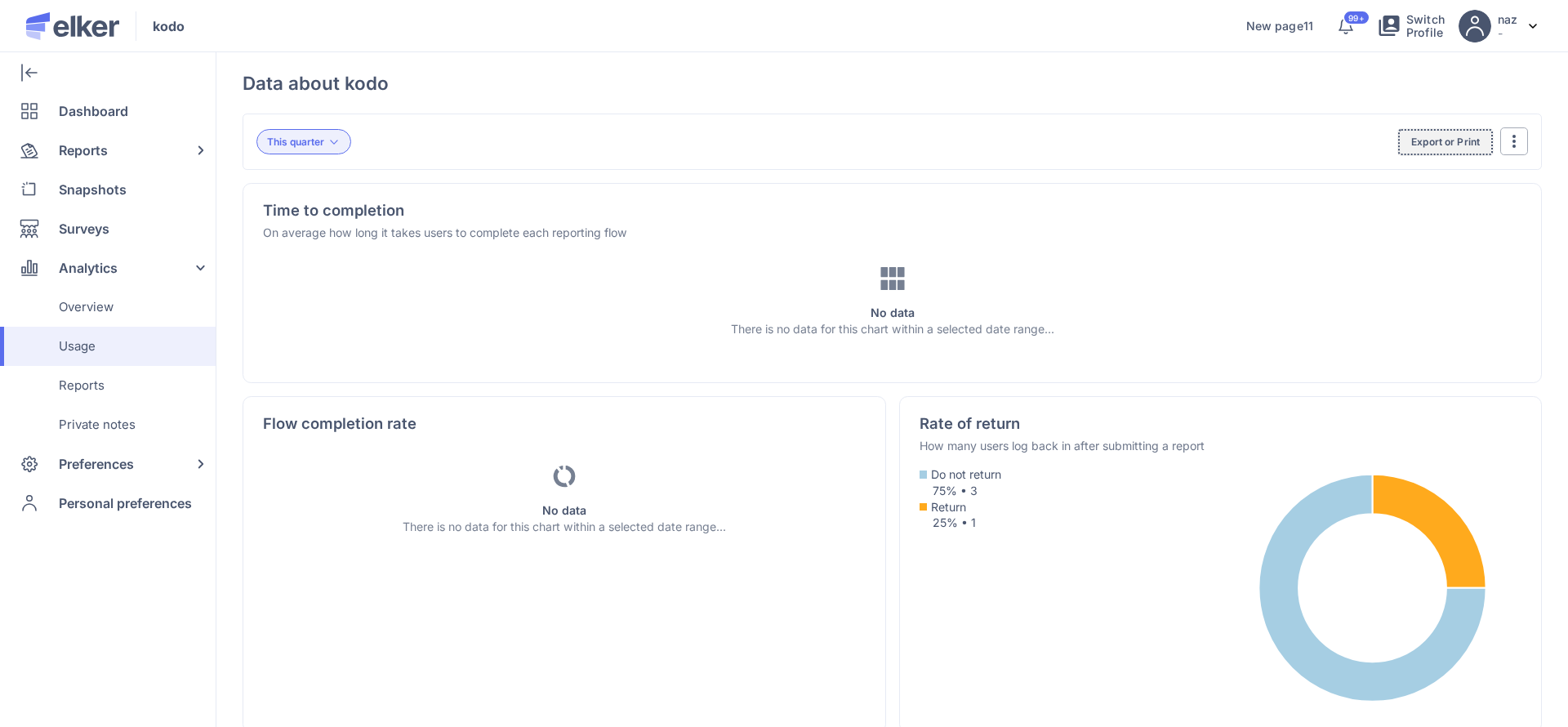 click on "Export or Print" 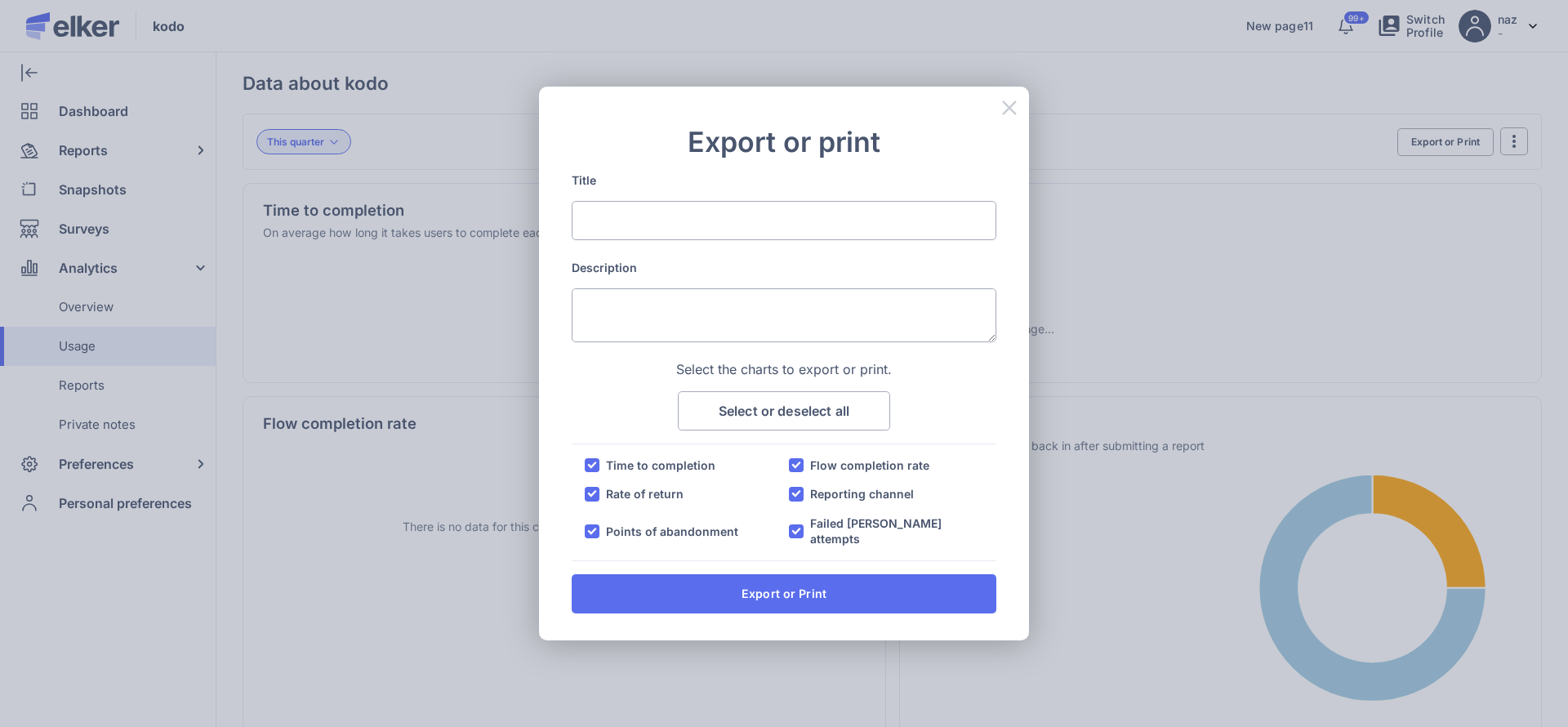 click 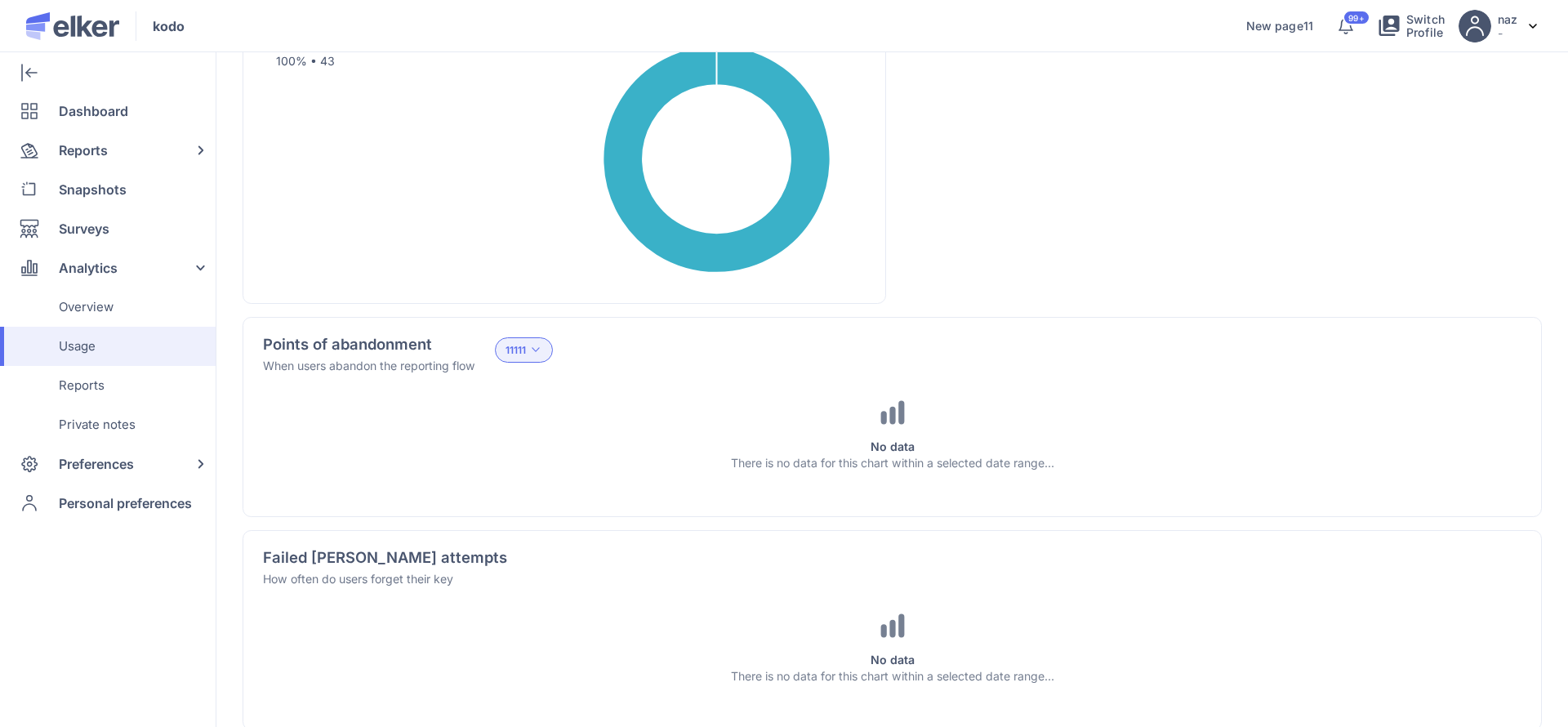scroll, scrollTop: 777, scrollLeft: 0, axis: vertical 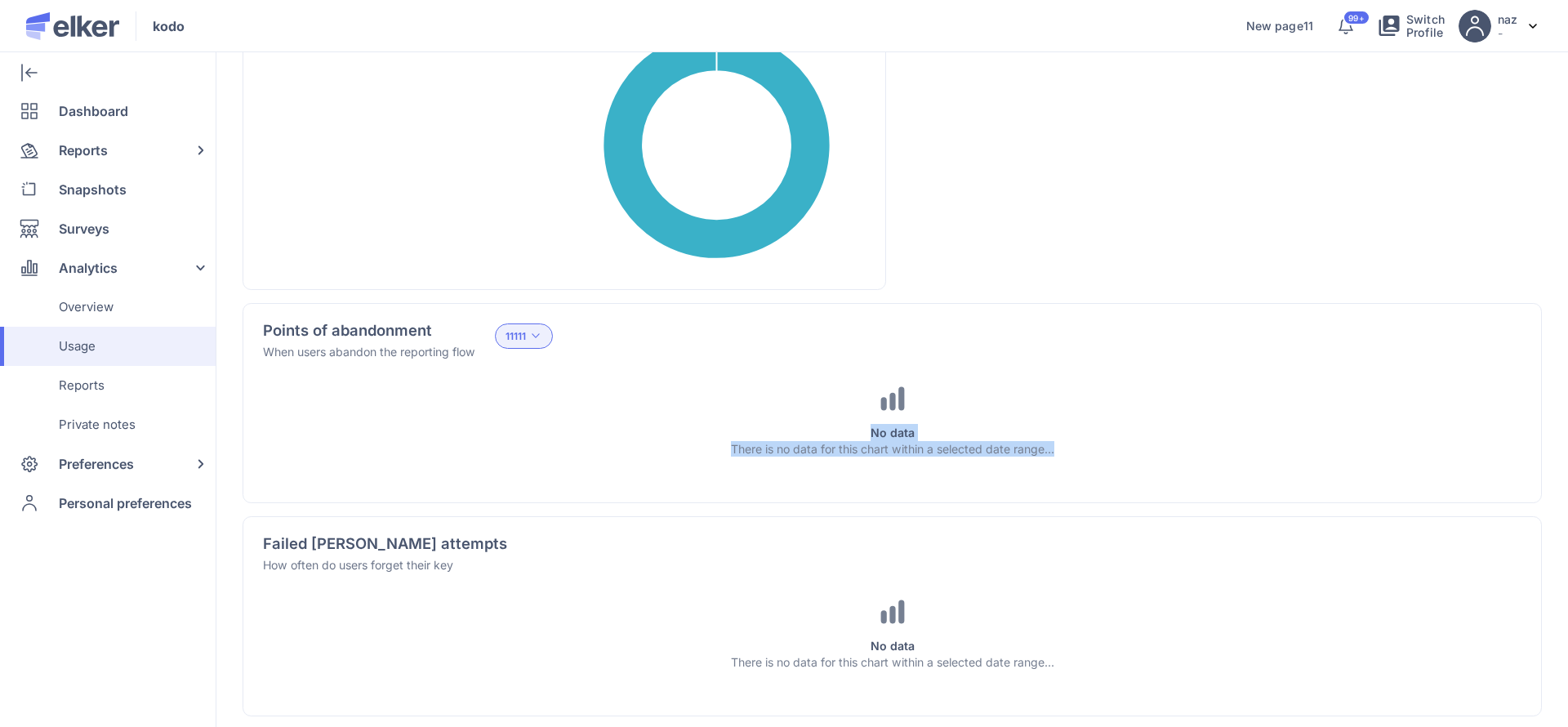drag, startPoint x: 864, startPoint y: 435, endPoint x: 1083, endPoint y: 462, distance: 220.65811 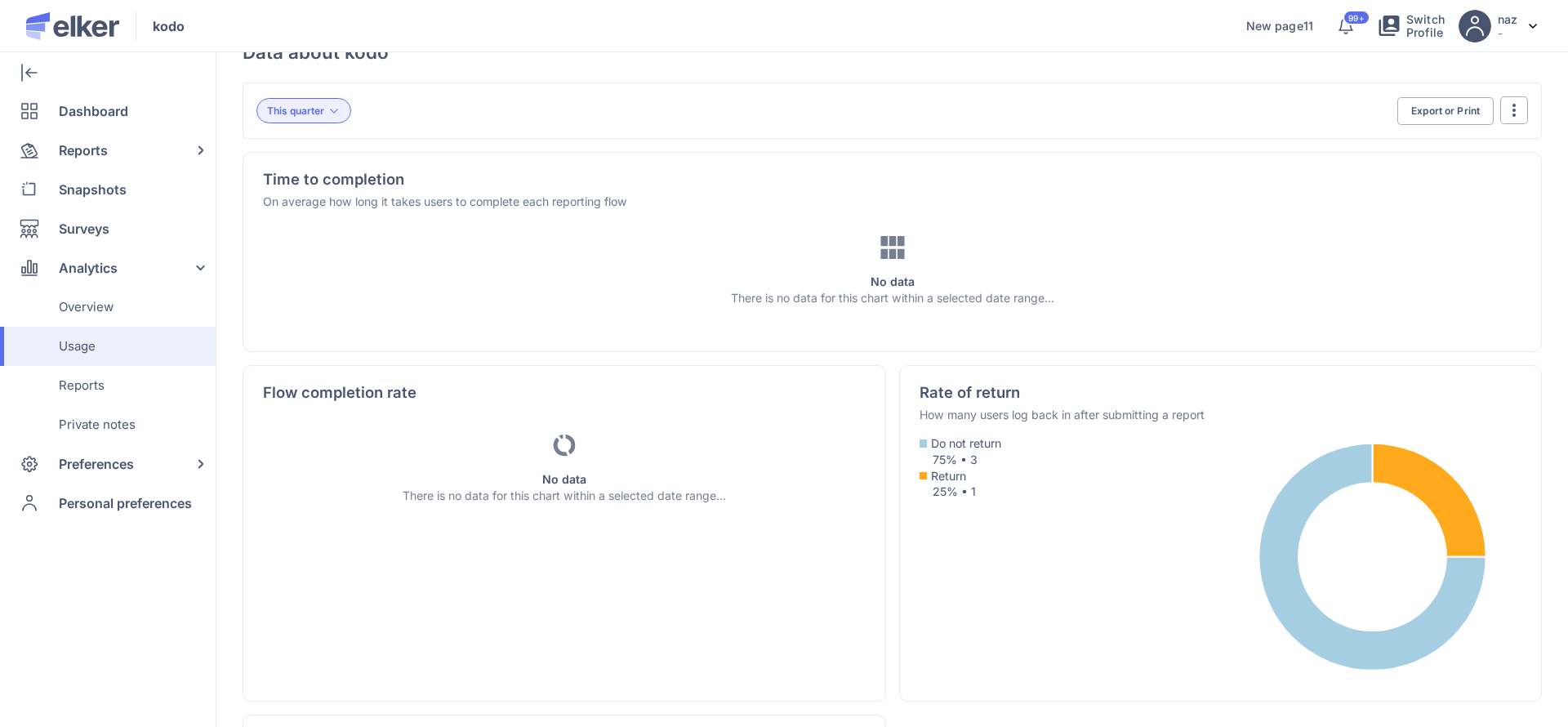 scroll, scrollTop: 0, scrollLeft: 0, axis: both 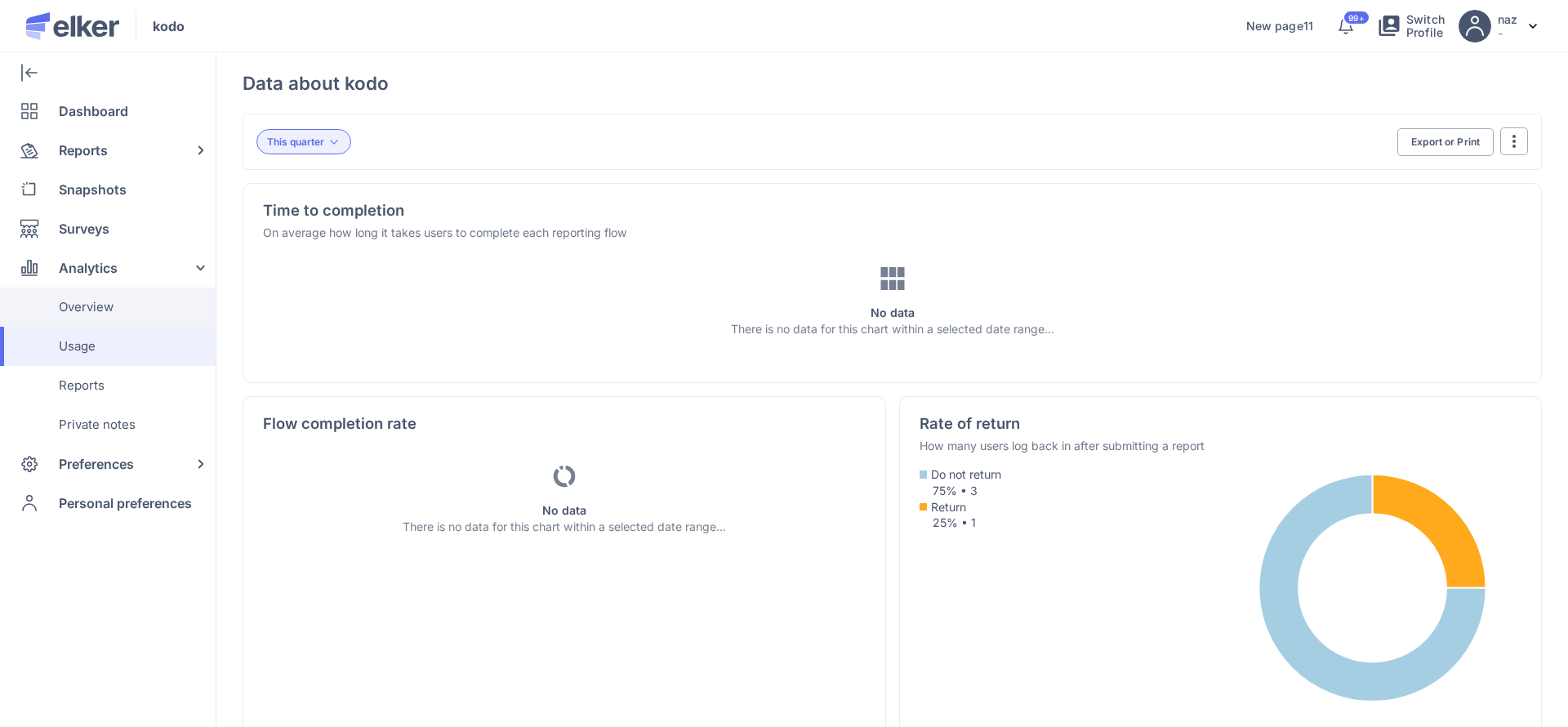 click on "Overview" 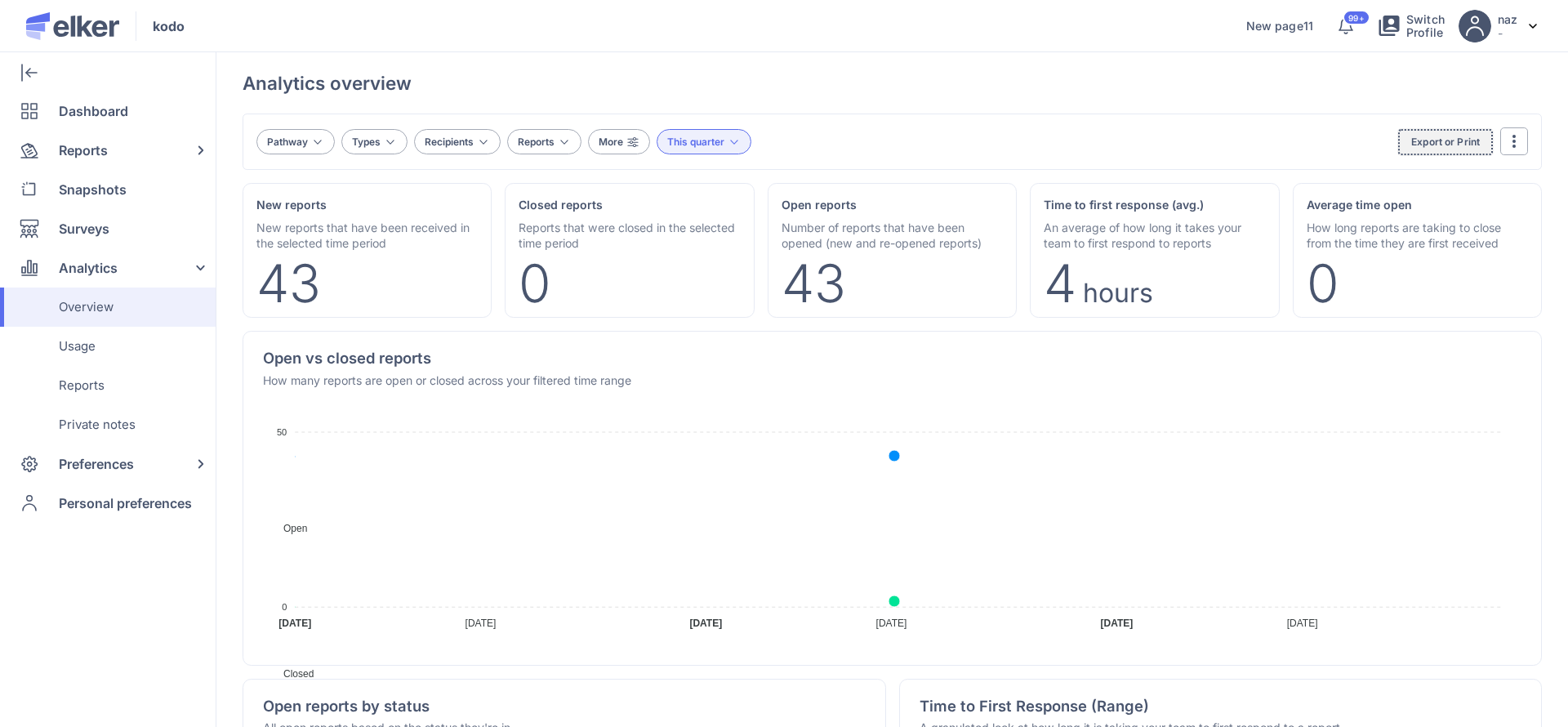 click on "Export or Print" 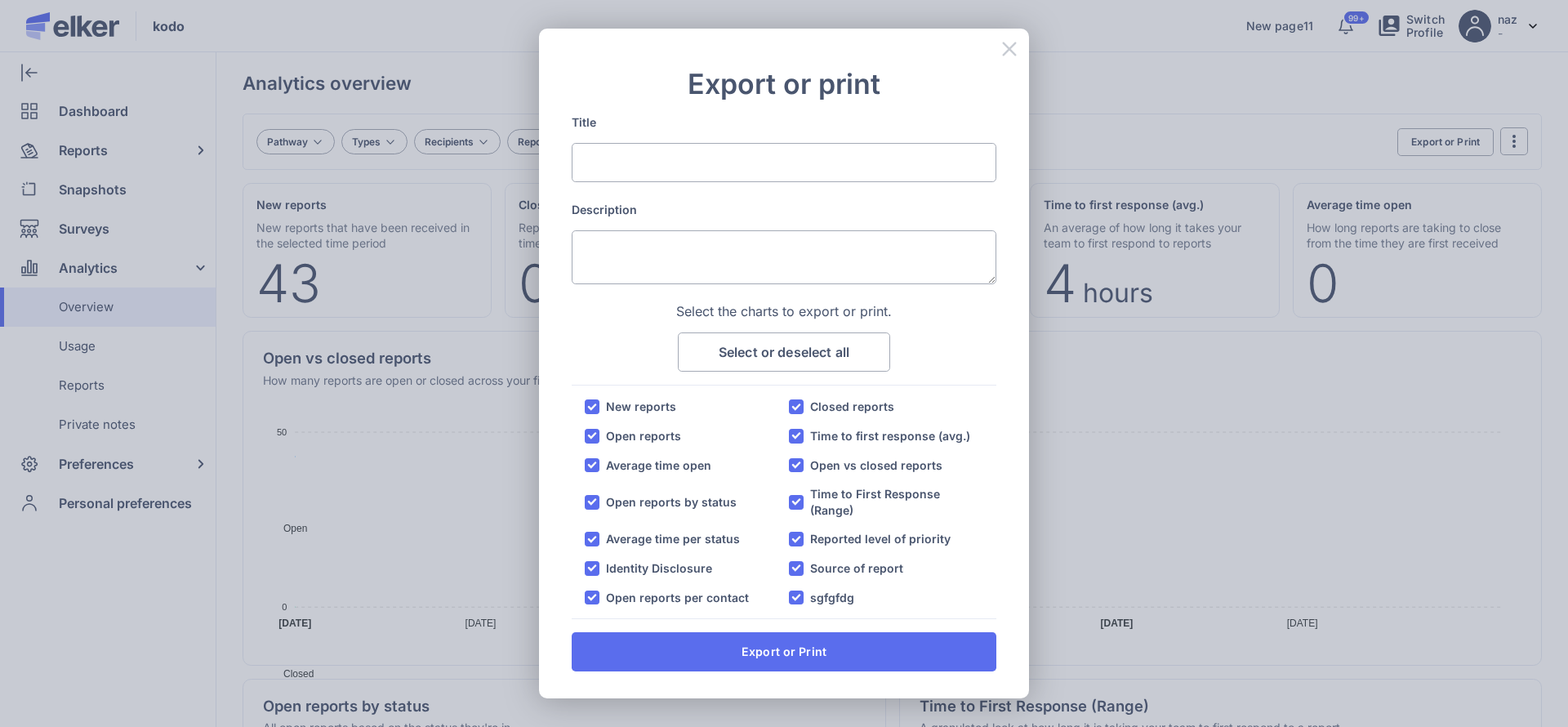 click 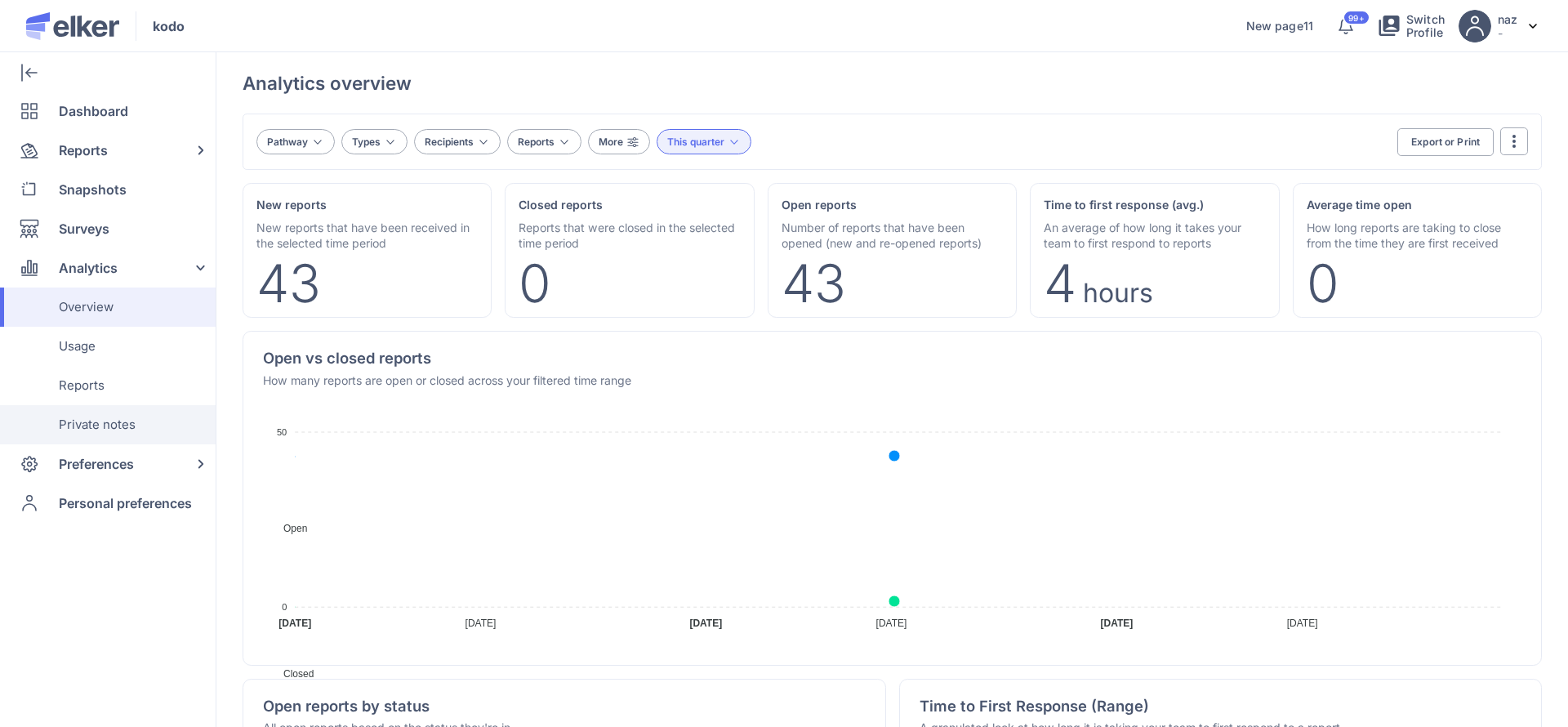 click on "Private notes" at bounding box center [97, 425] 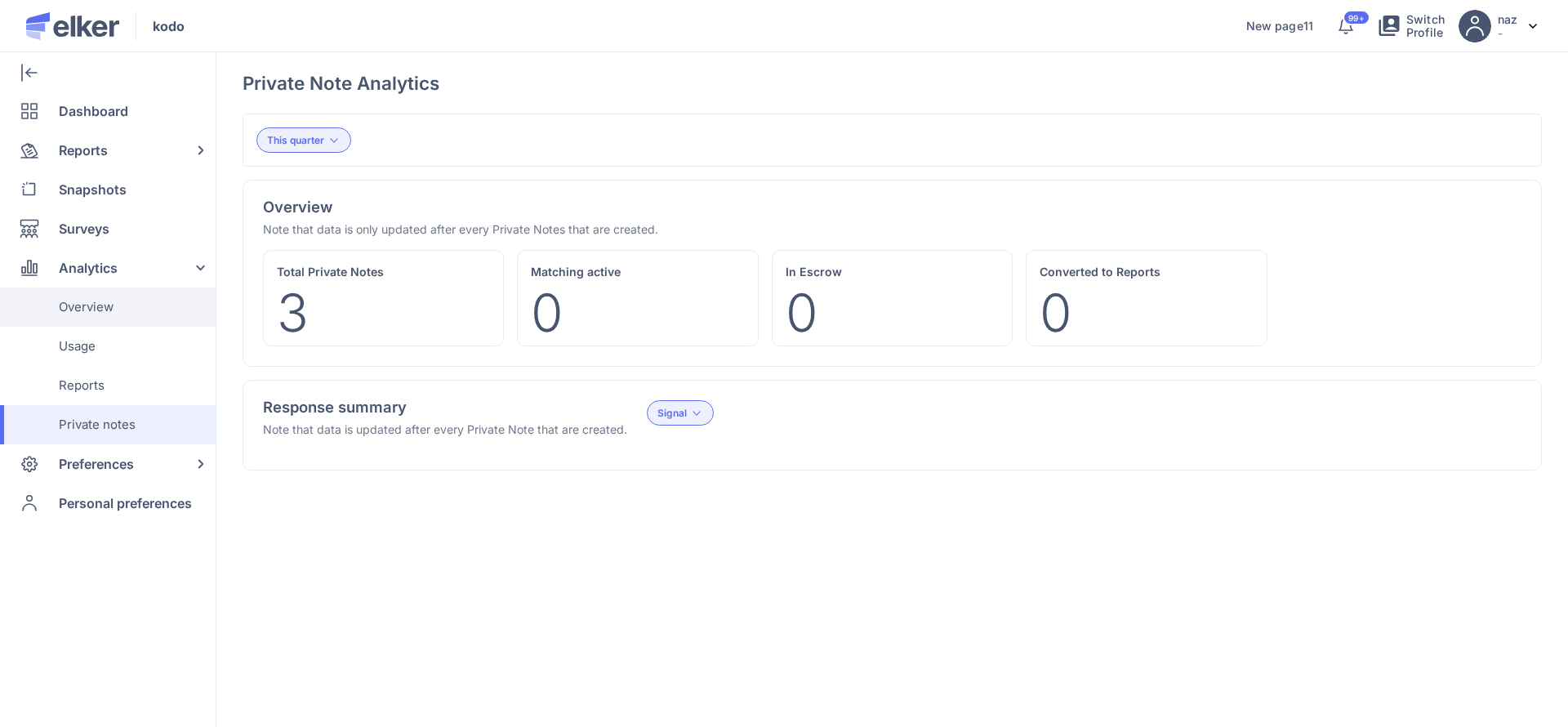 click on "Overview" 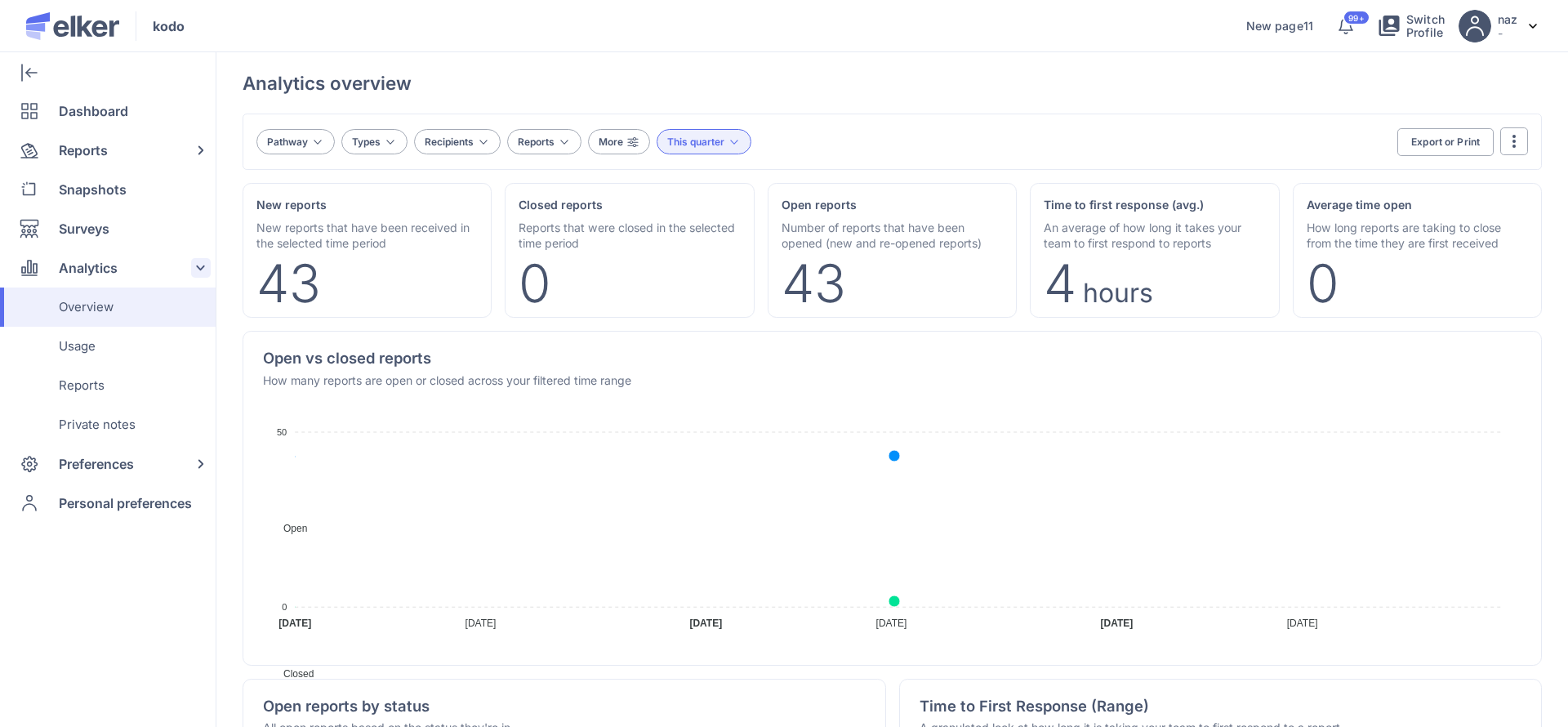 click on "Analytics" at bounding box center (88, 268) 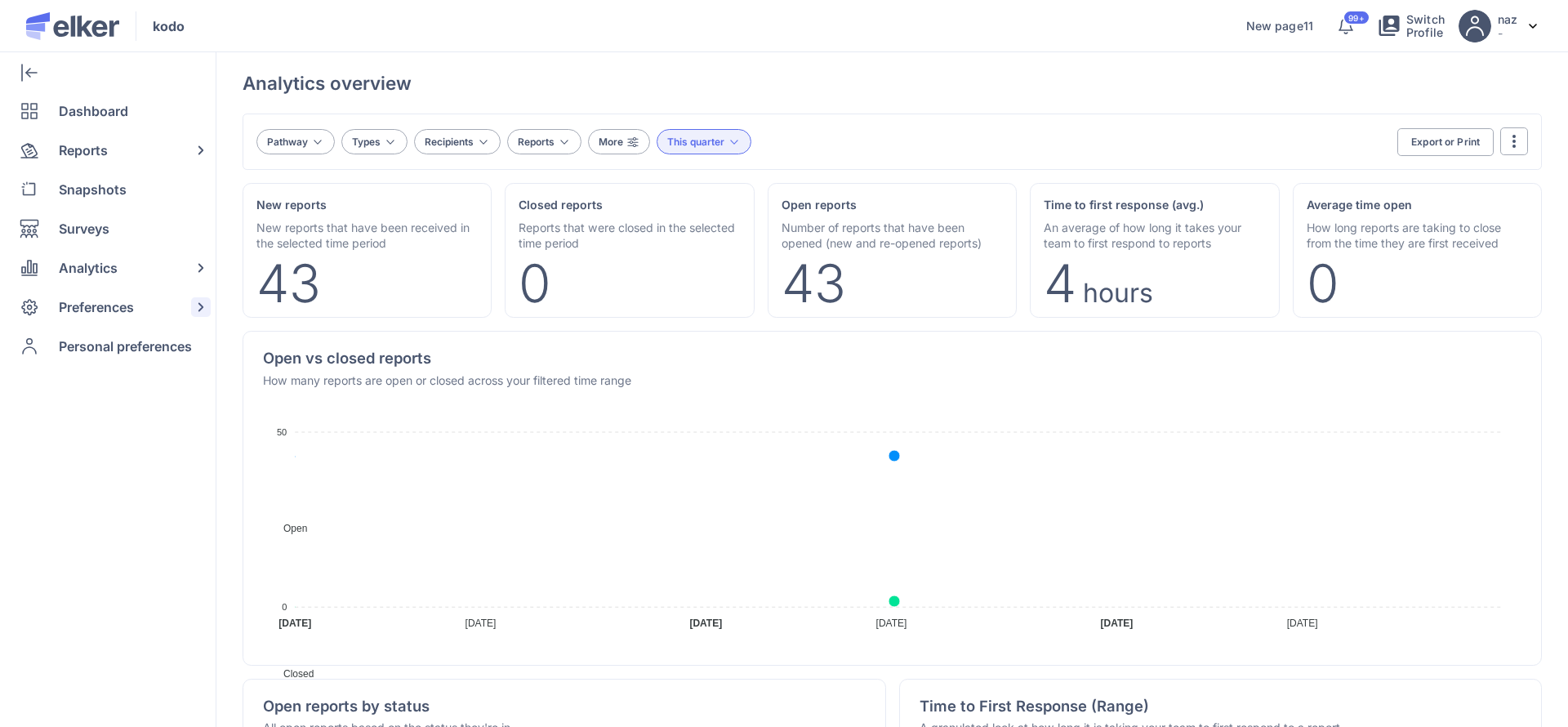 click on "Preferences" at bounding box center [96, 307] 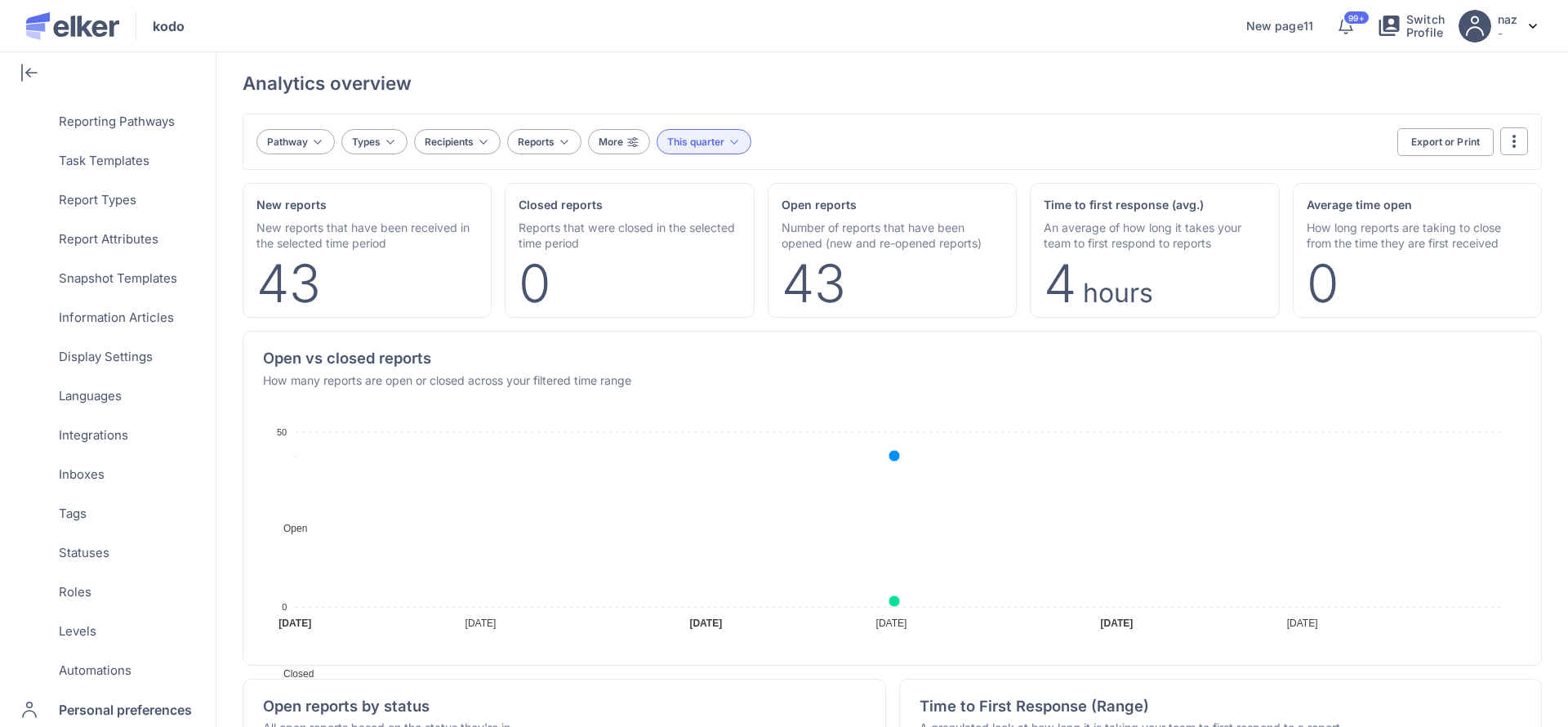 scroll, scrollTop: 497, scrollLeft: 0, axis: vertical 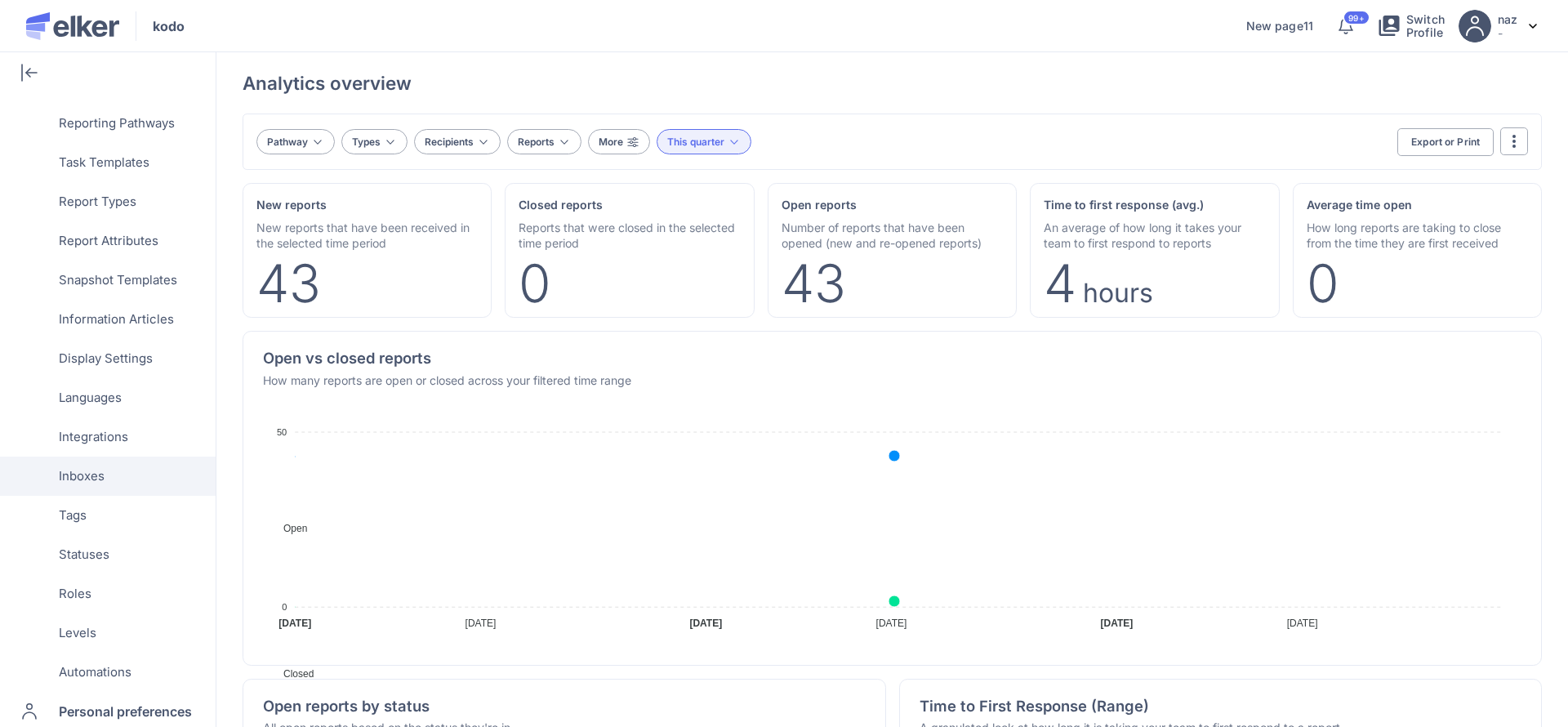 click on "Inboxes" at bounding box center (82, 476) 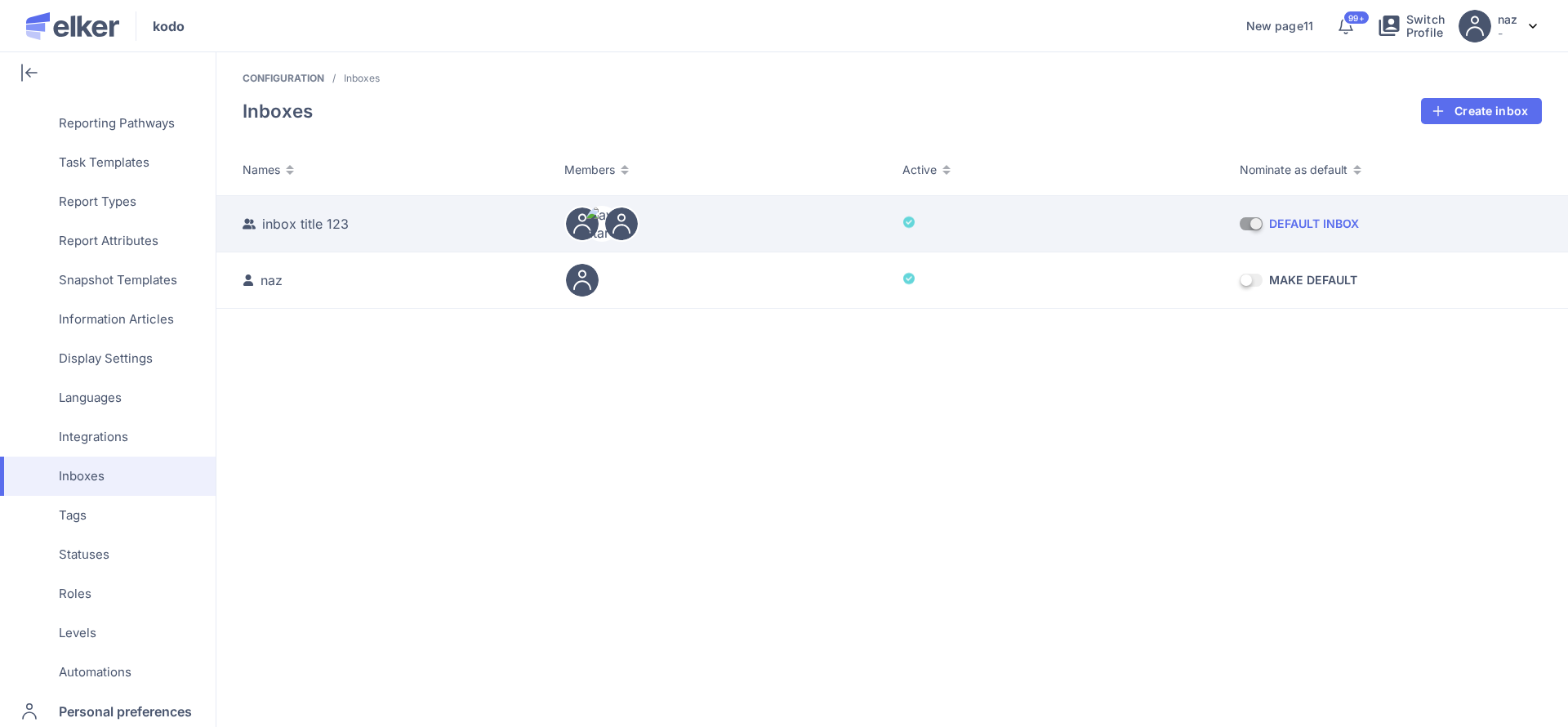 click on "inbox title 123" at bounding box center [385, 224] 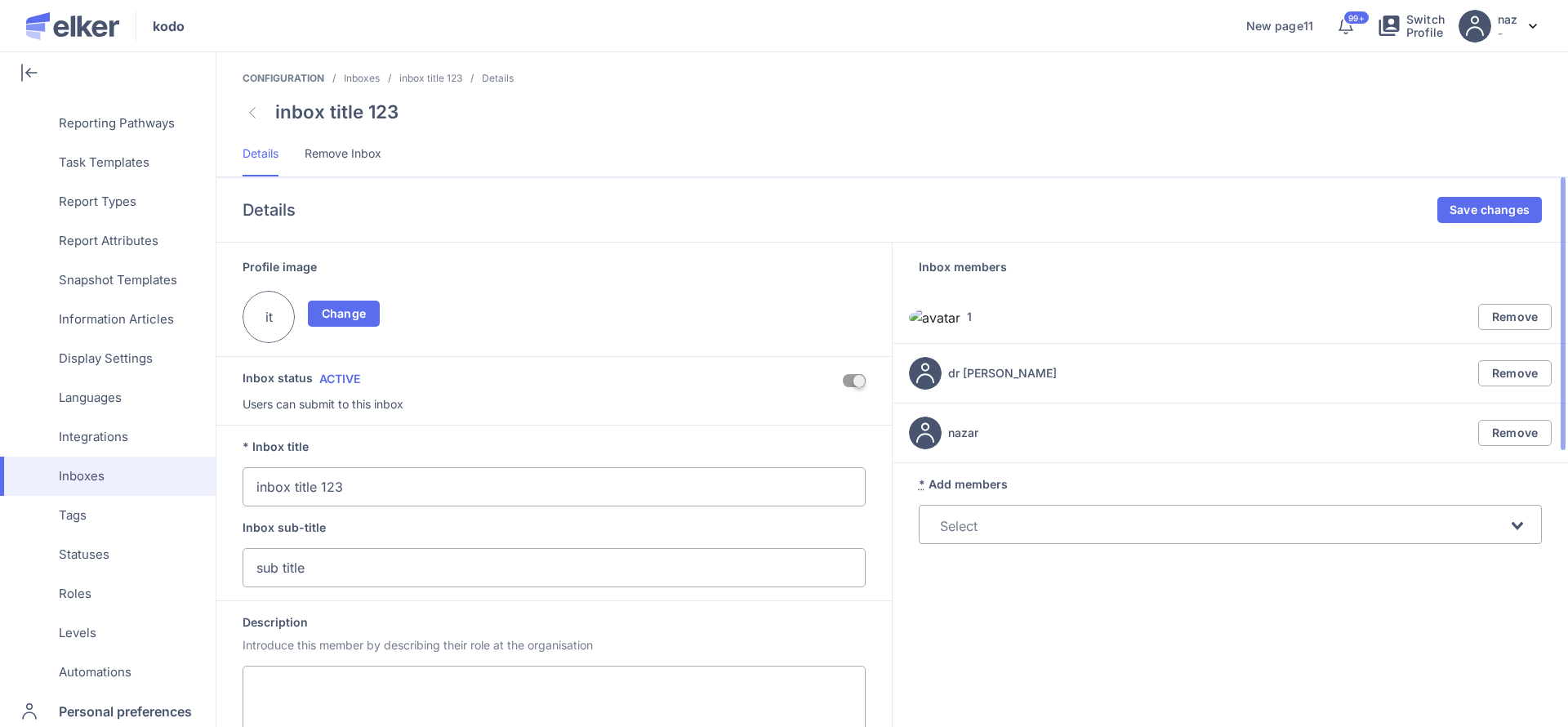 scroll, scrollTop: 555, scrollLeft: 0, axis: vertical 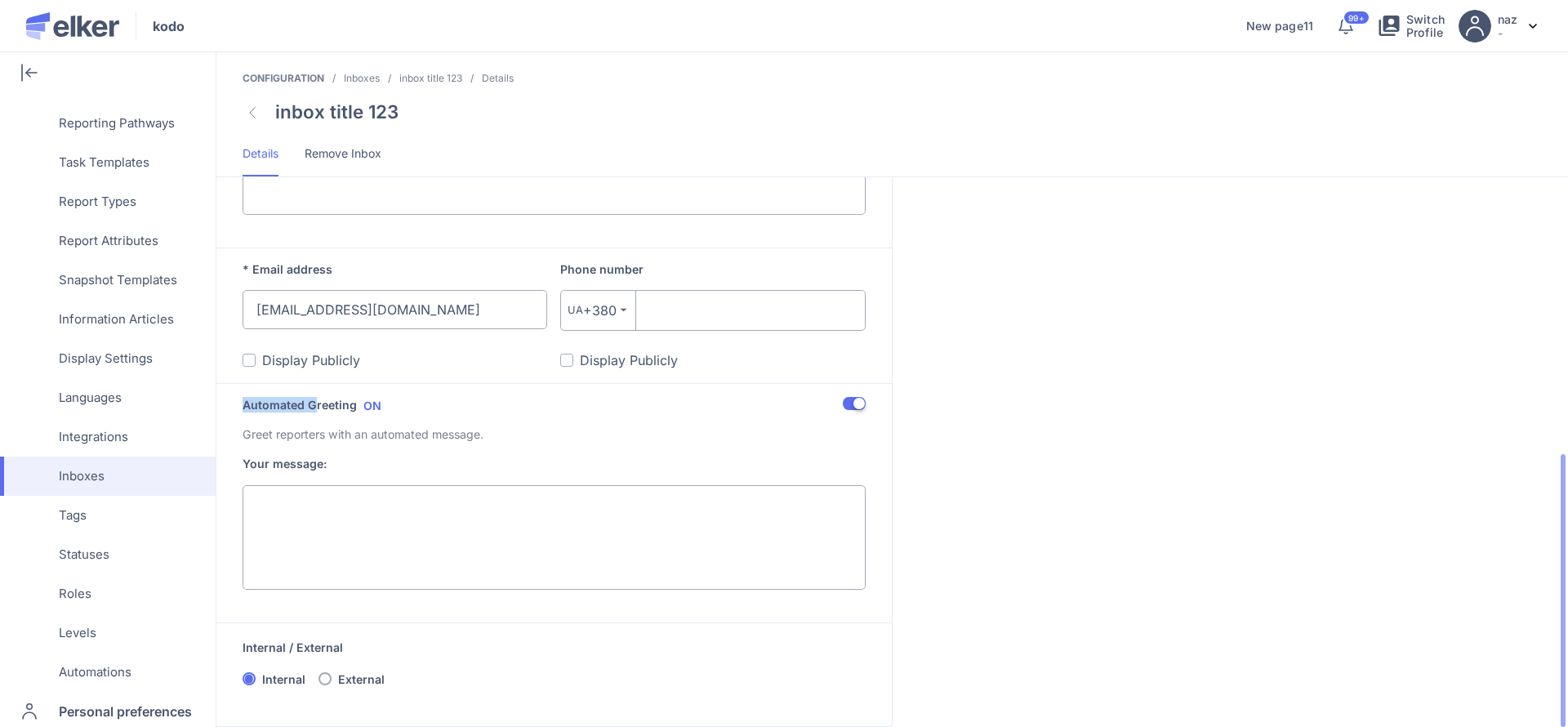 drag, startPoint x: 243, startPoint y: 408, endPoint x: 330, endPoint y: 408, distance: 87 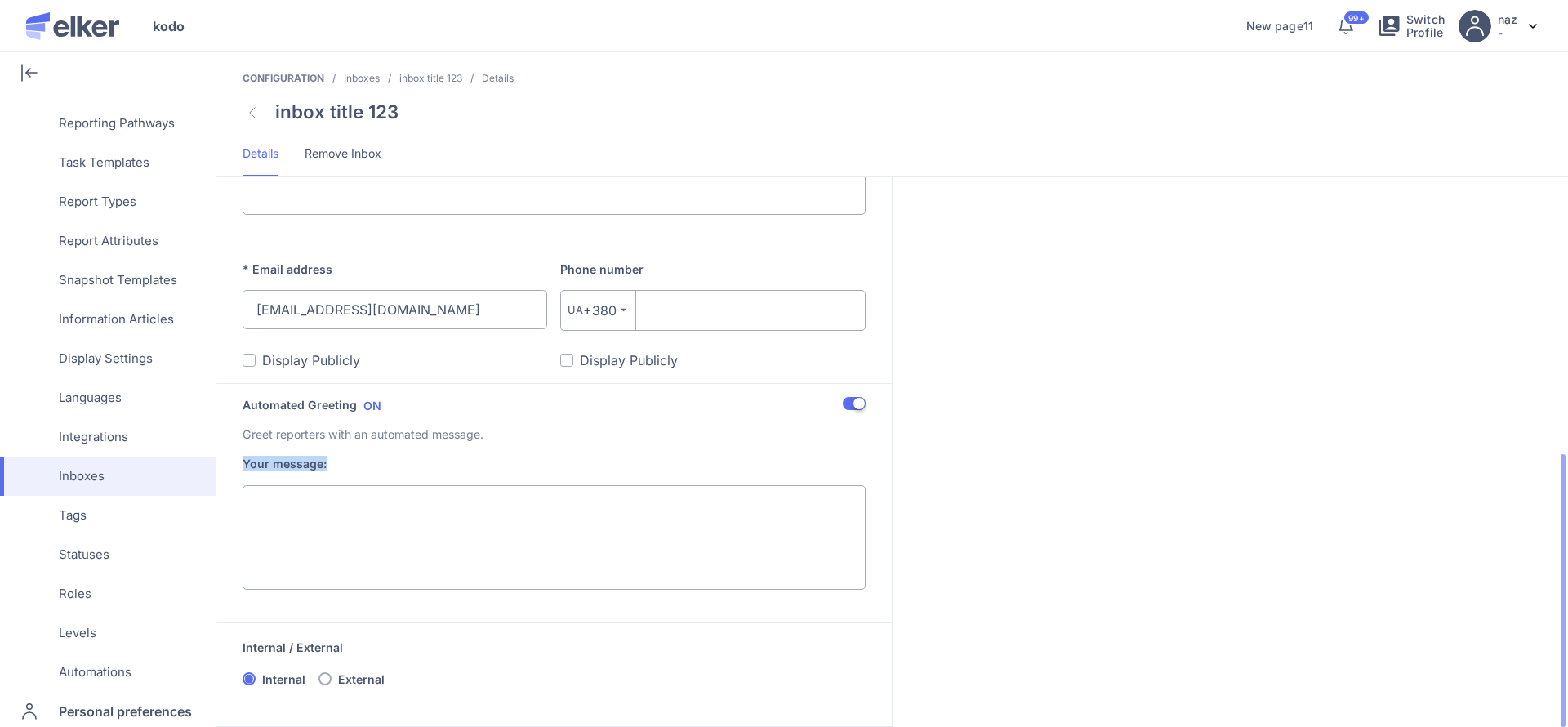 drag, startPoint x: 243, startPoint y: 466, endPoint x: 384, endPoint y: 466, distance: 141 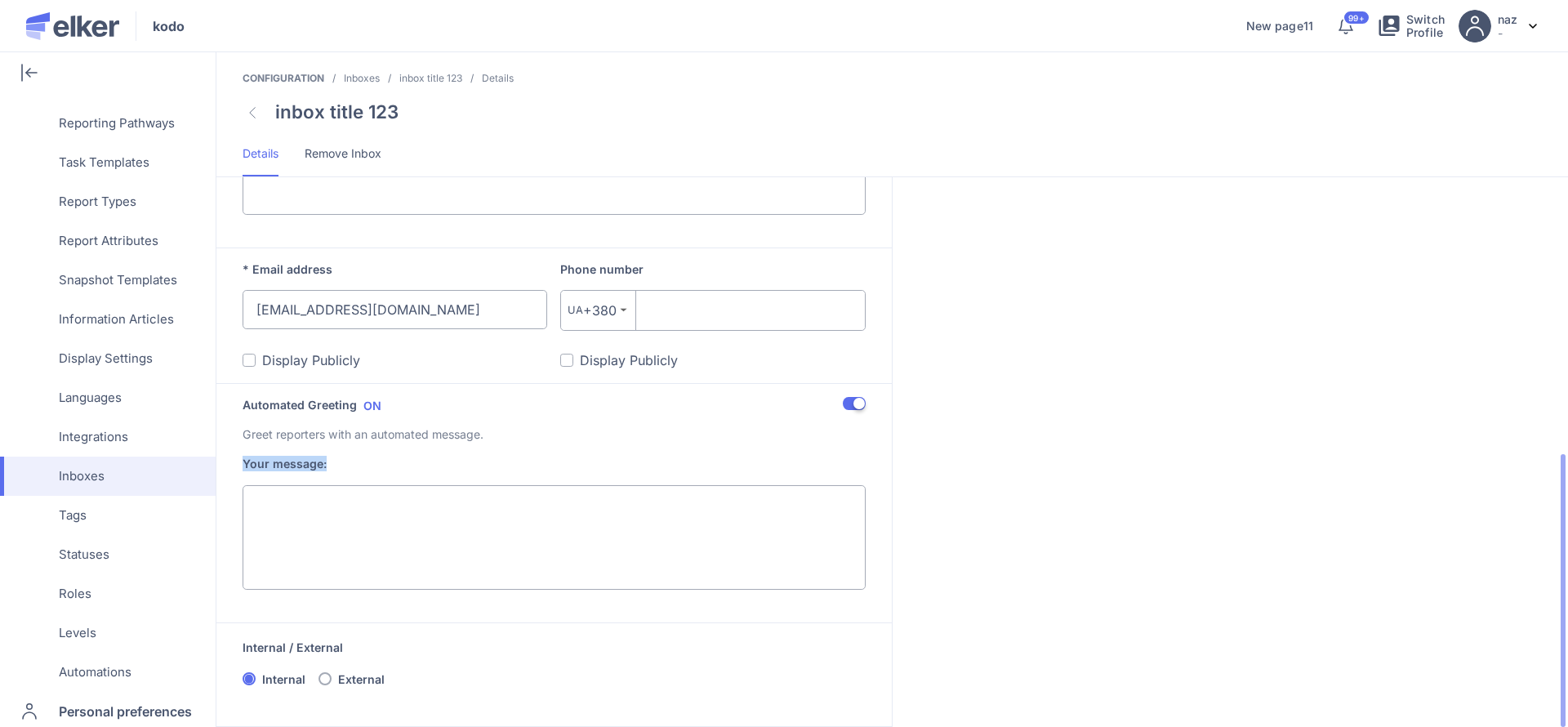 click on "Greet reporters with an automated message." at bounding box center [554, 434] 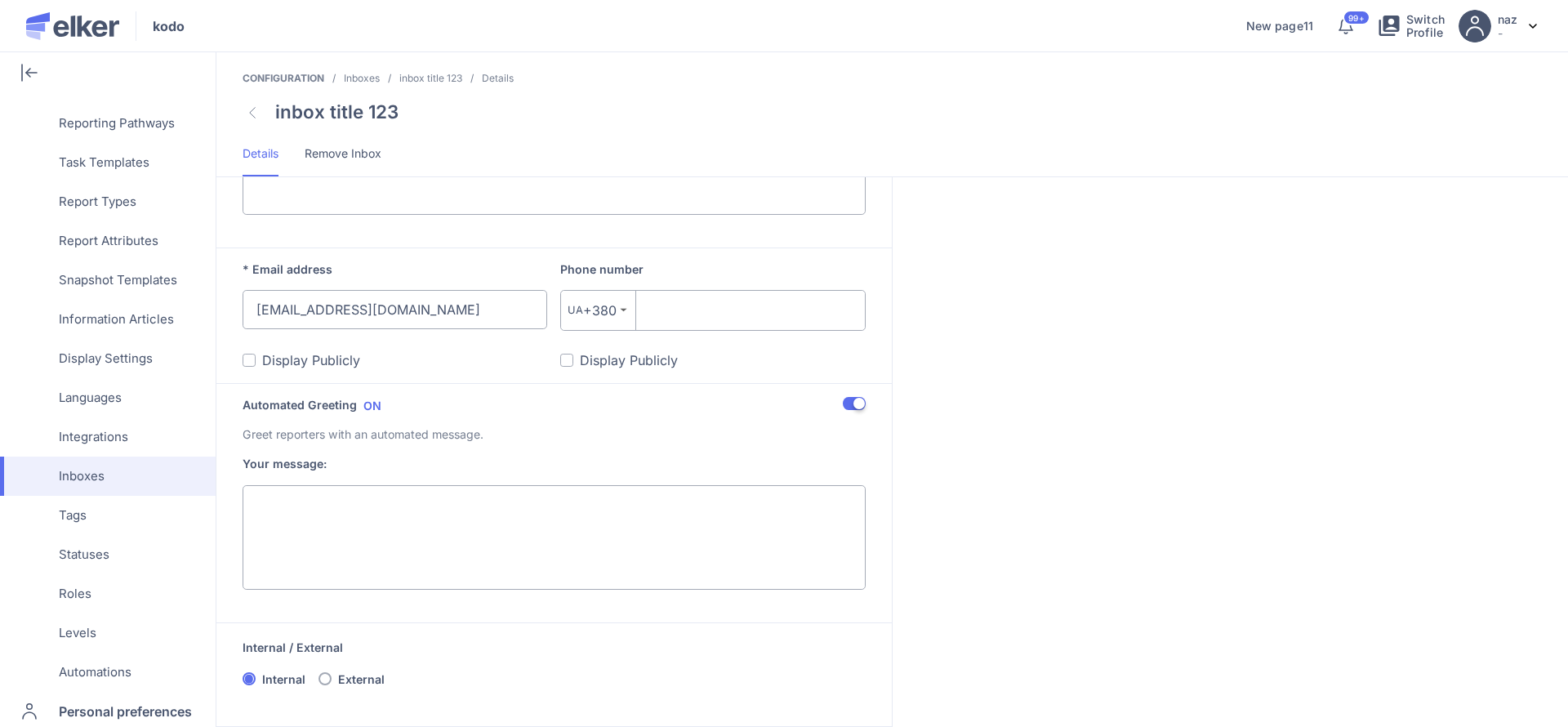 drag, startPoint x: 323, startPoint y: 501, endPoint x: 141, endPoint y: 493, distance: 182.17574 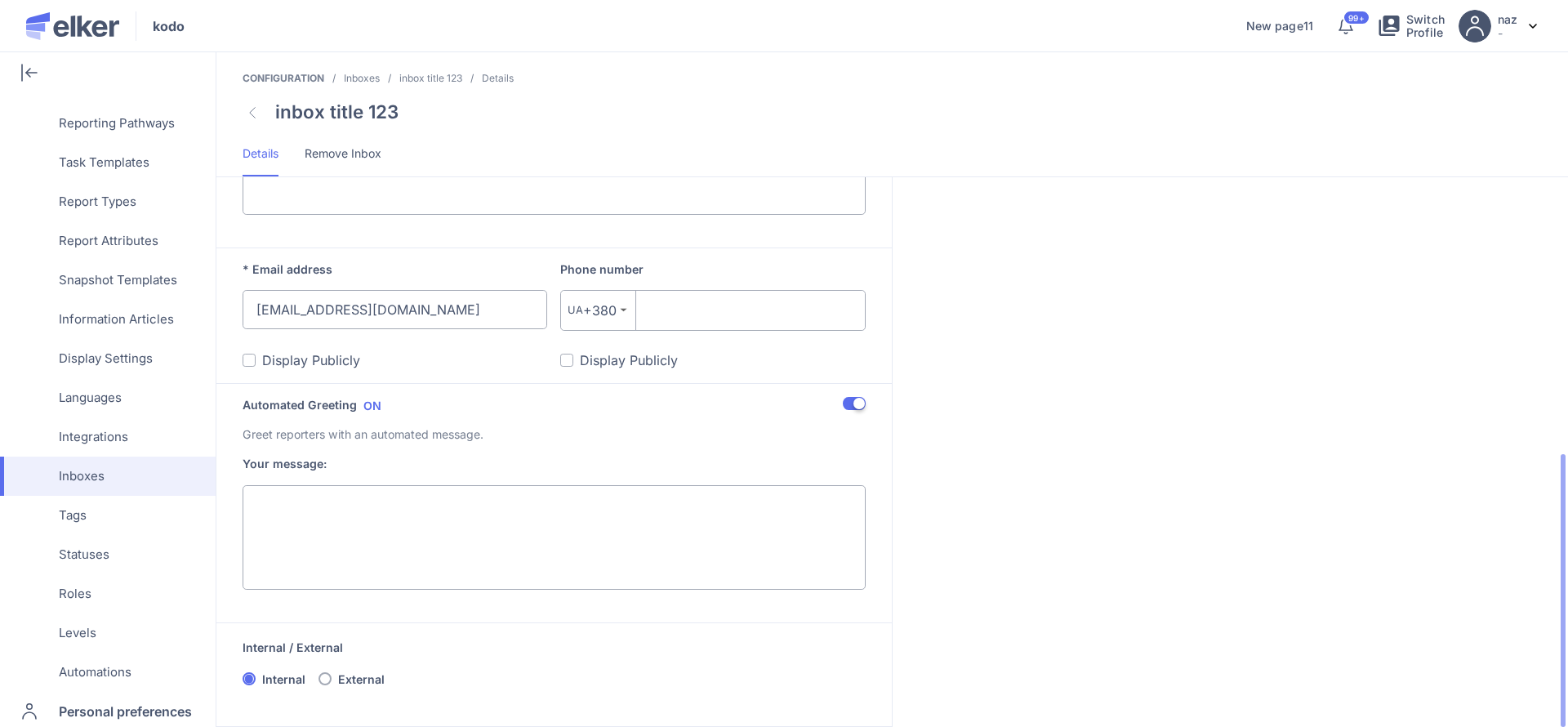 click on "Automated Greeting ON ON" at bounding box center (554, 411) 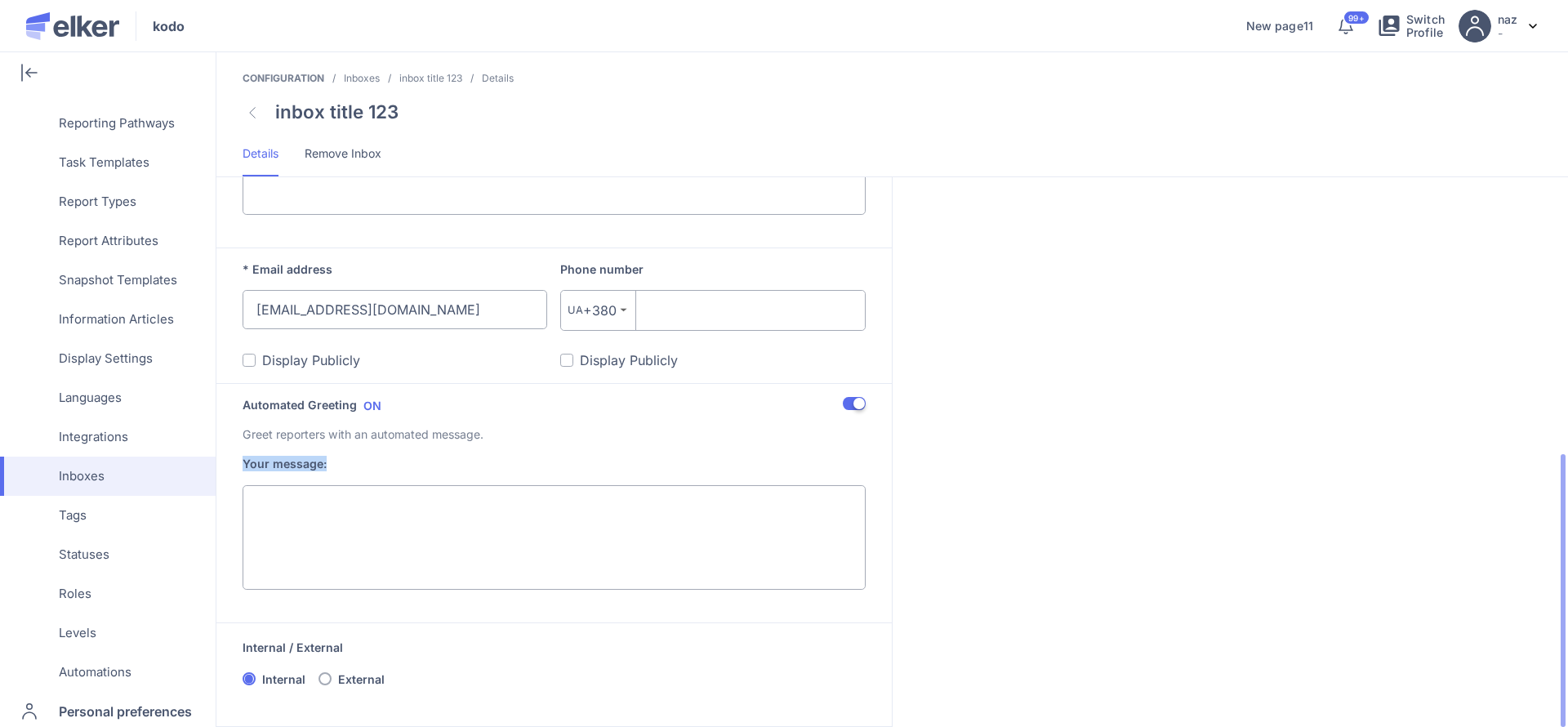 drag, startPoint x: 238, startPoint y: 460, endPoint x: 363, endPoint y: 460, distance: 125 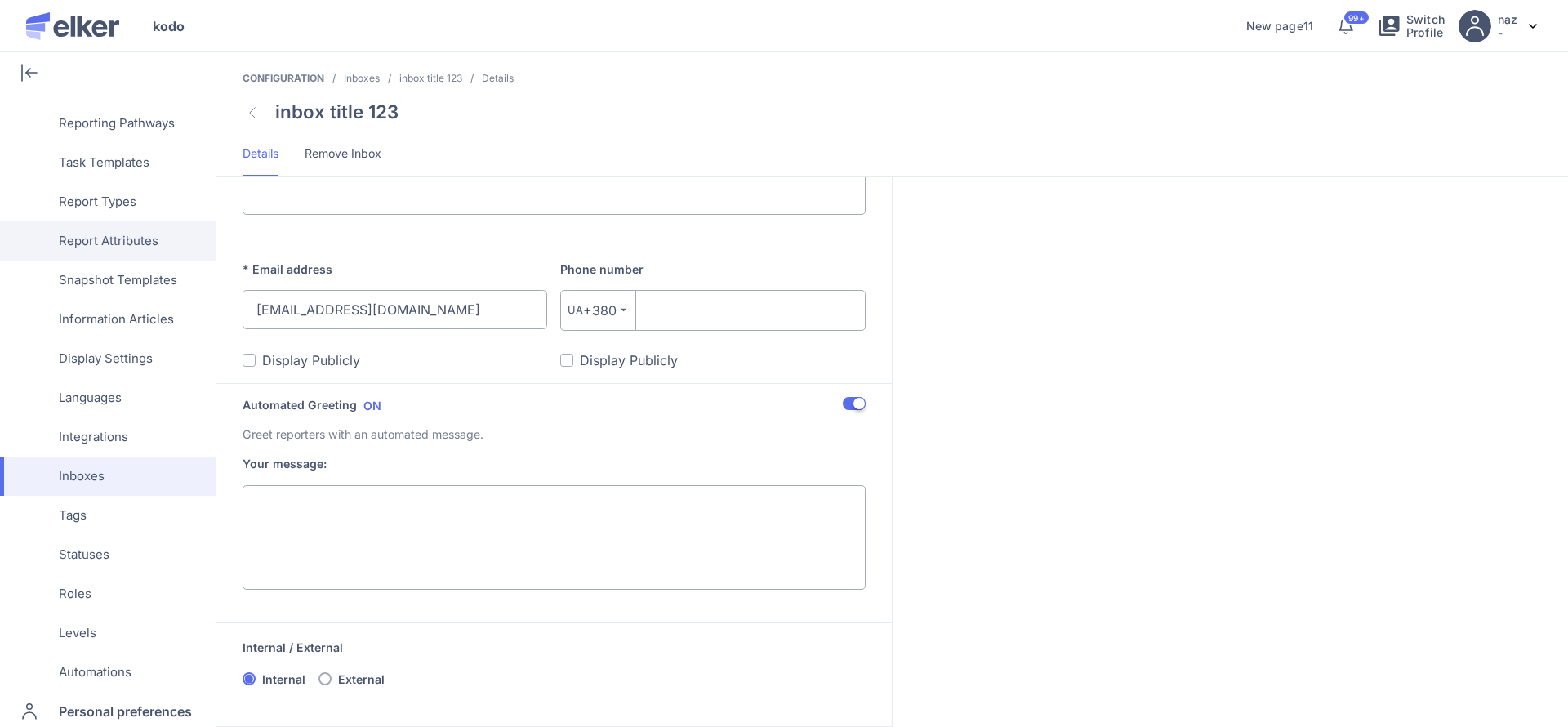 scroll, scrollTop: 0, scrollLeft: 0, axis: both 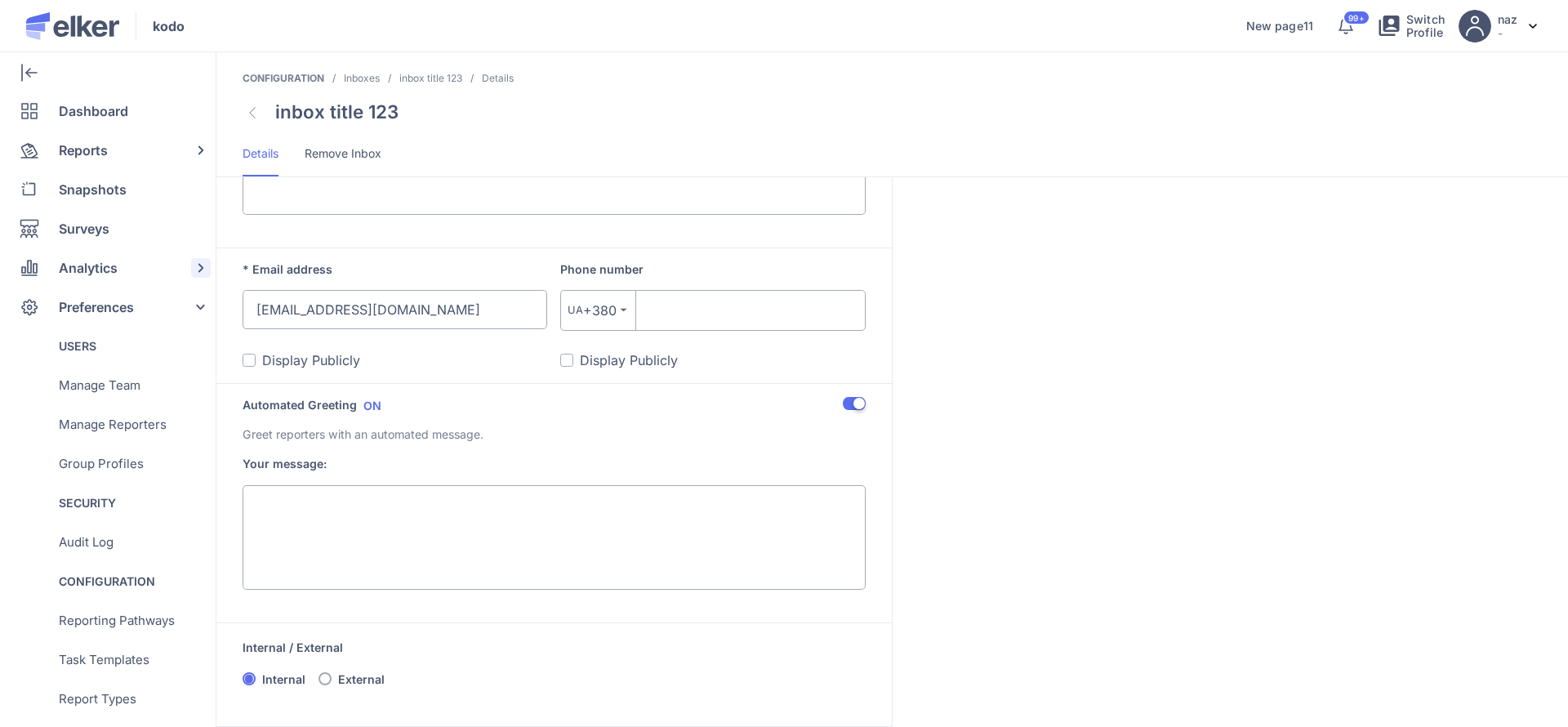 click on "Analytics" at bounding box center [88, 268] 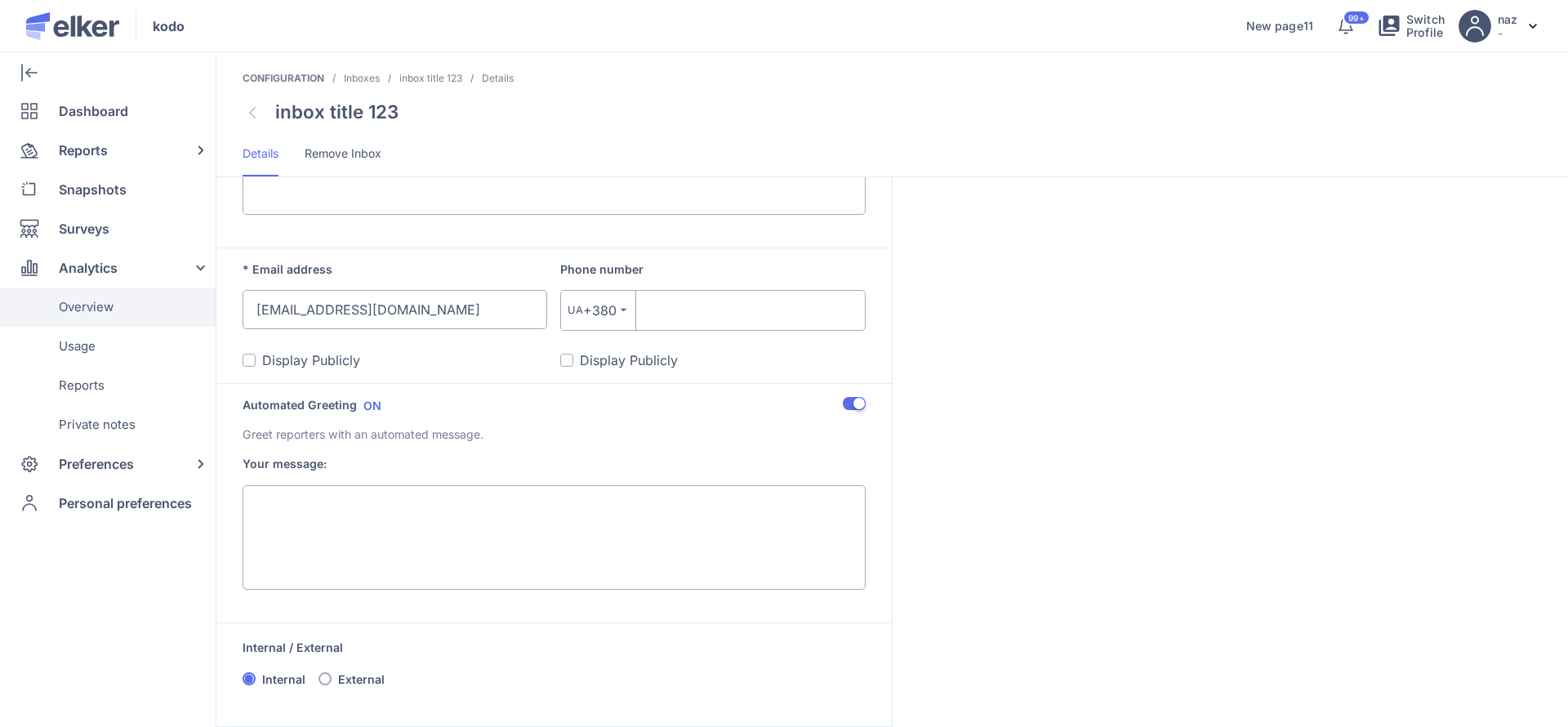 click on "Overview" at bounding box center (86, 307) 